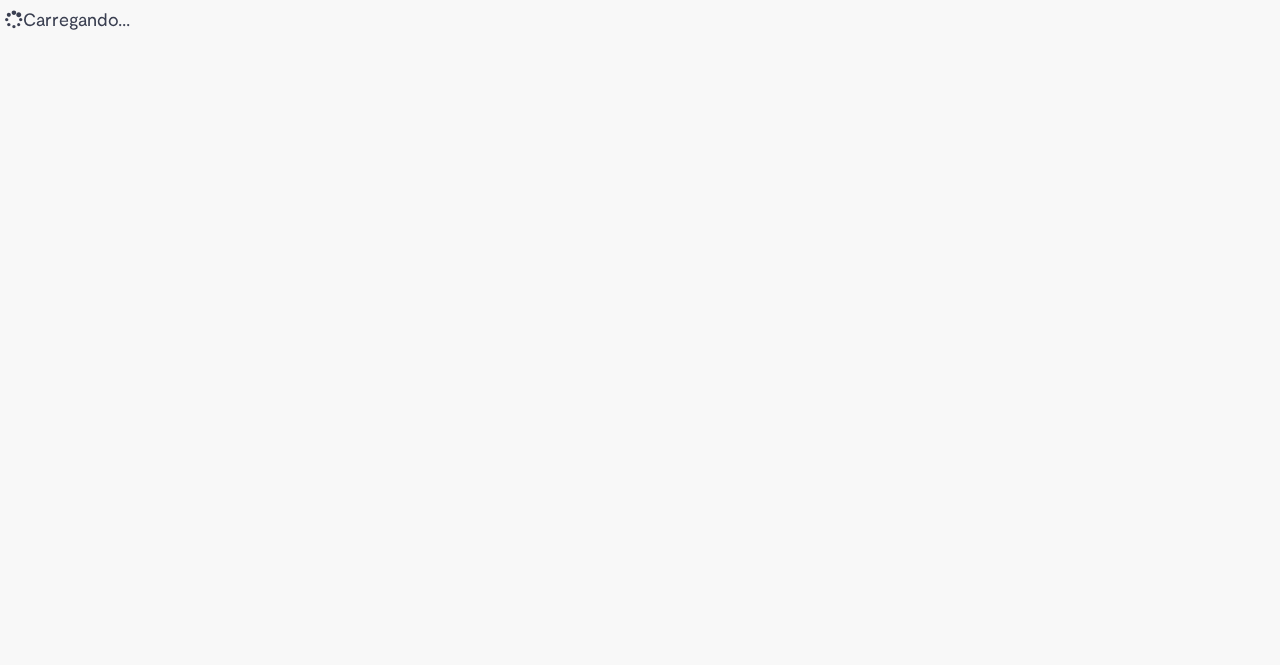 scroll, scrollTop: 0, scrollLeft: 0, axis: both 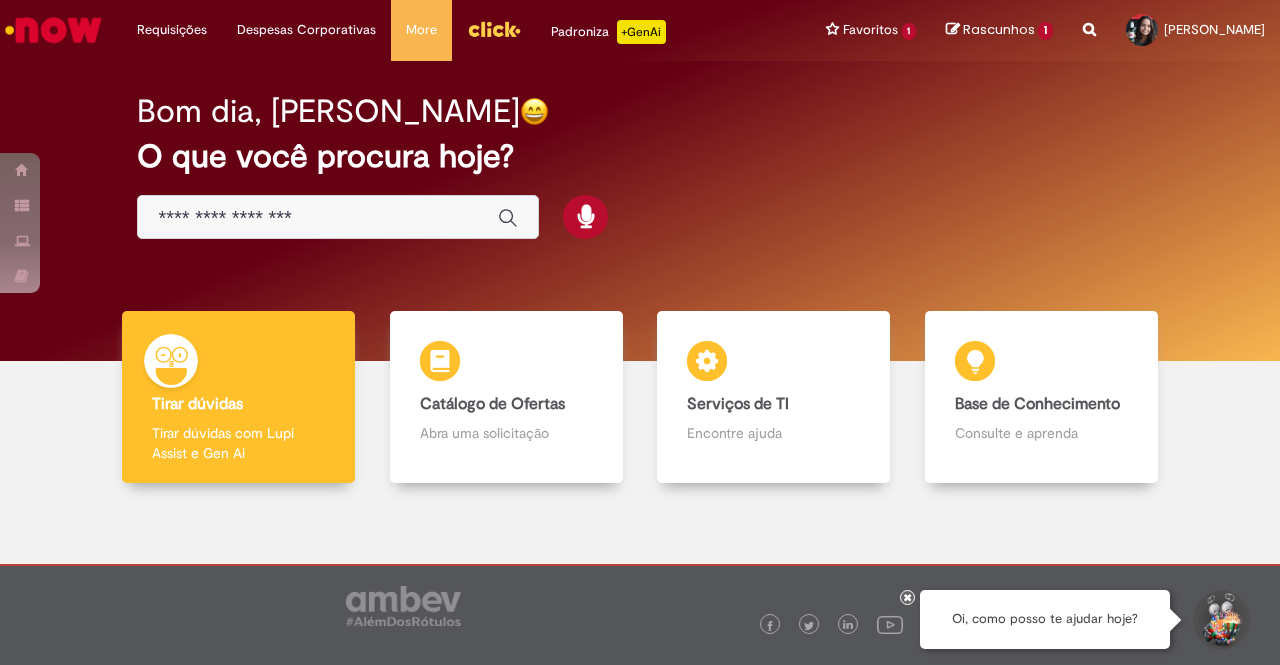 click at bounding box center [318, 218] 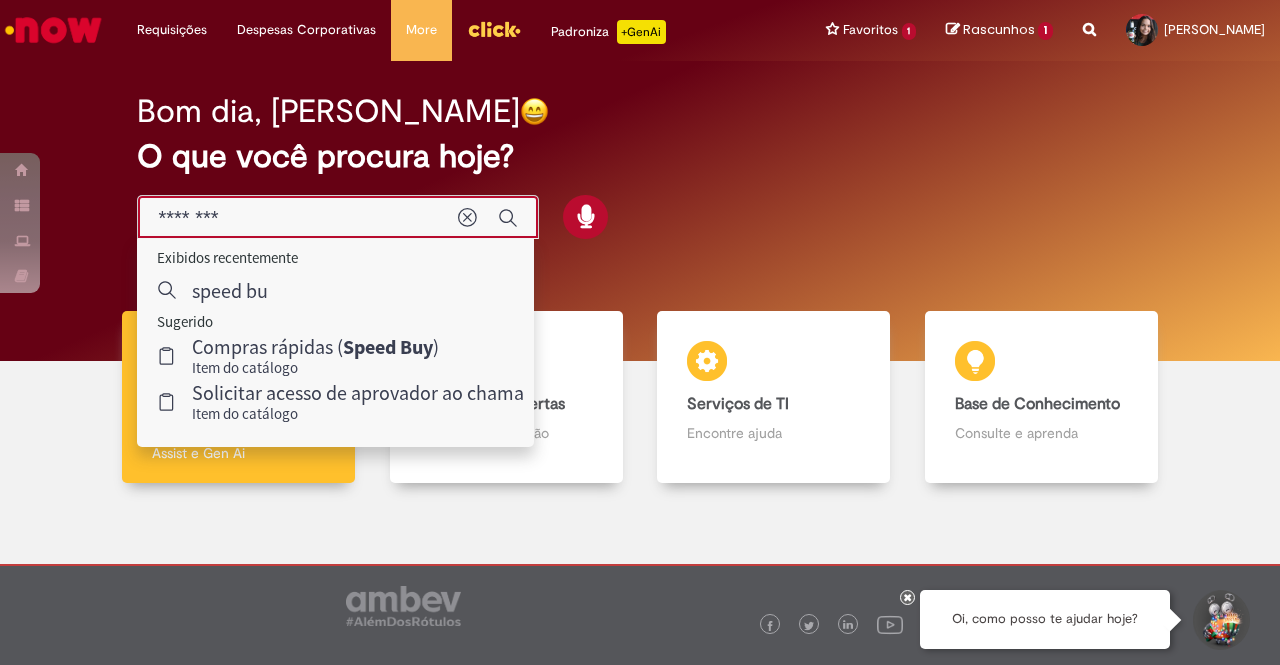 type on "*********" 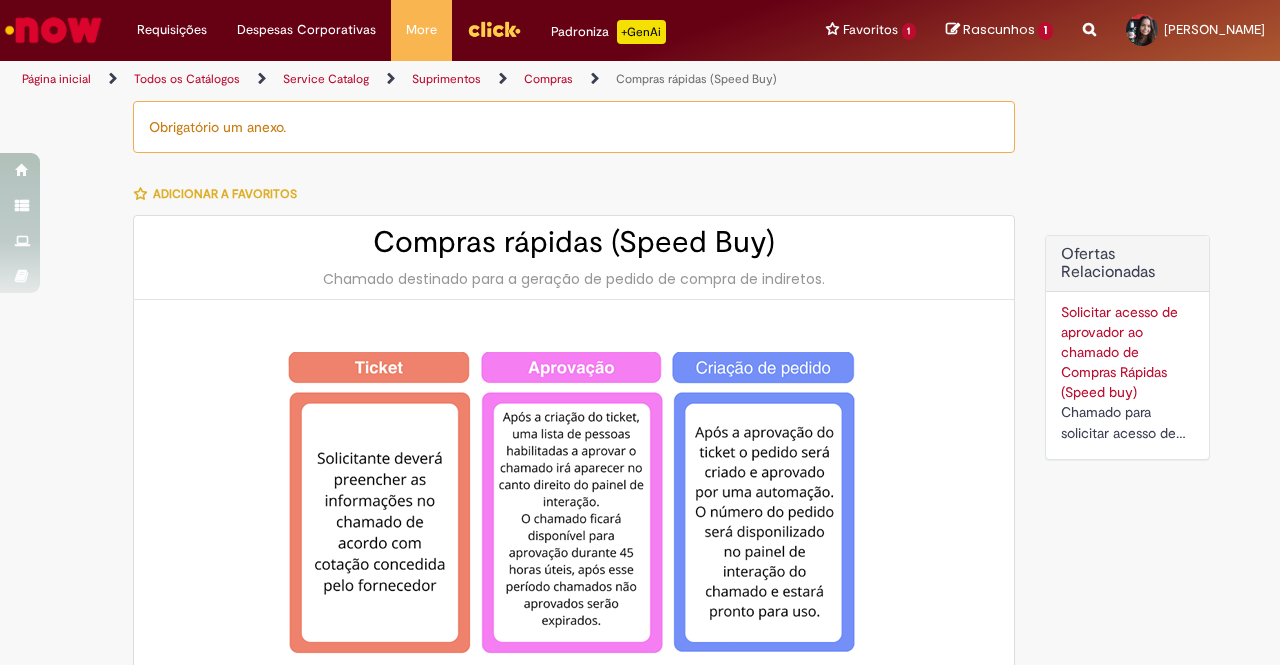 type on "********" 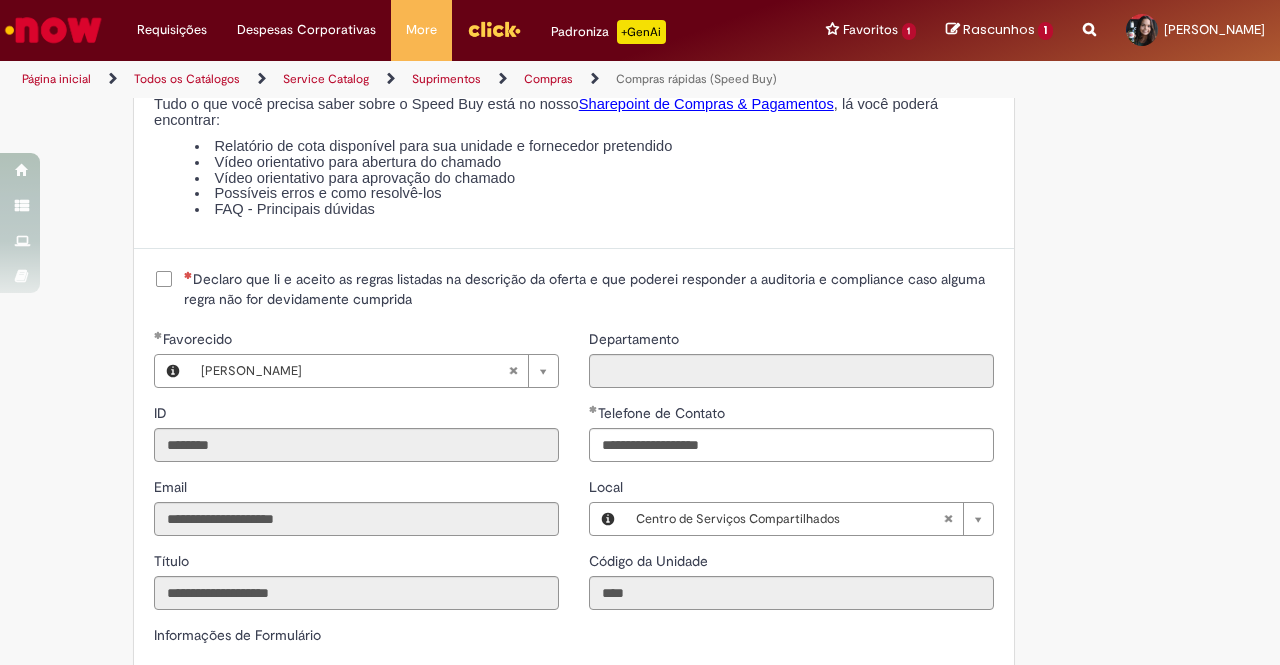 scroll, scrollTop: 2400, scrollLeft: 0, axis: vertical 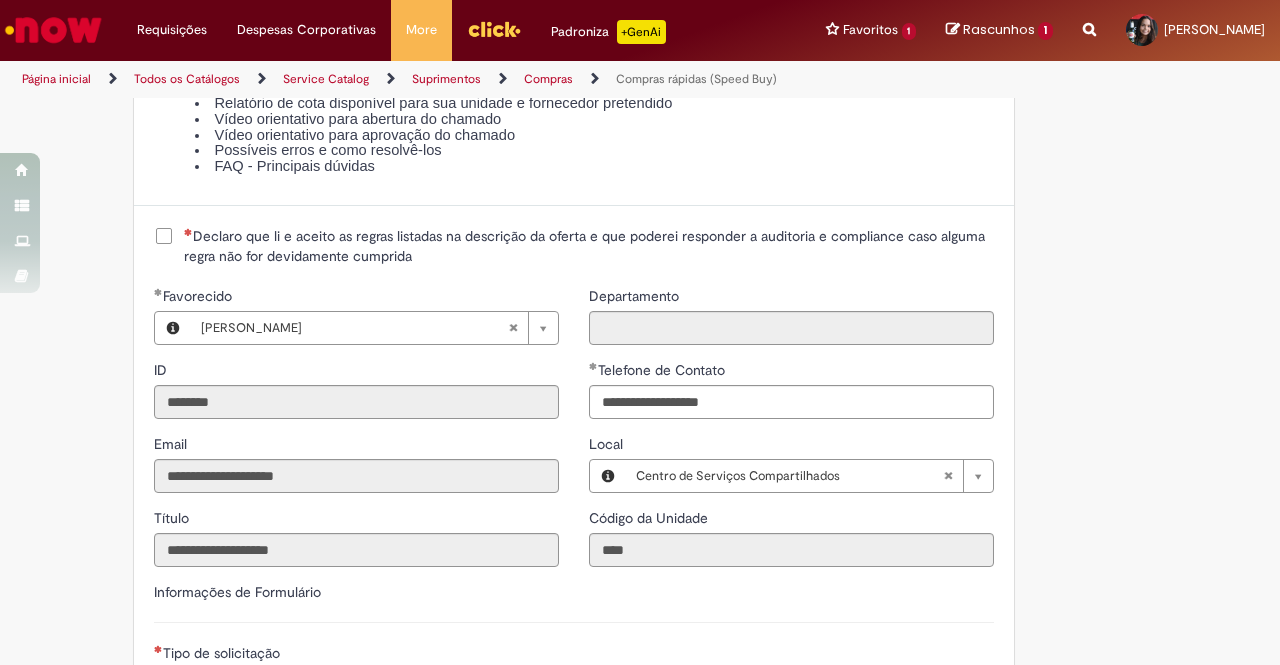 click on "Declaro que li e aceito as regras listadas na descrição da oferta e que poderei responder a auditoria e compliance caso alguma regra não for devidamente cumprida" at bounding box center (589, 246) 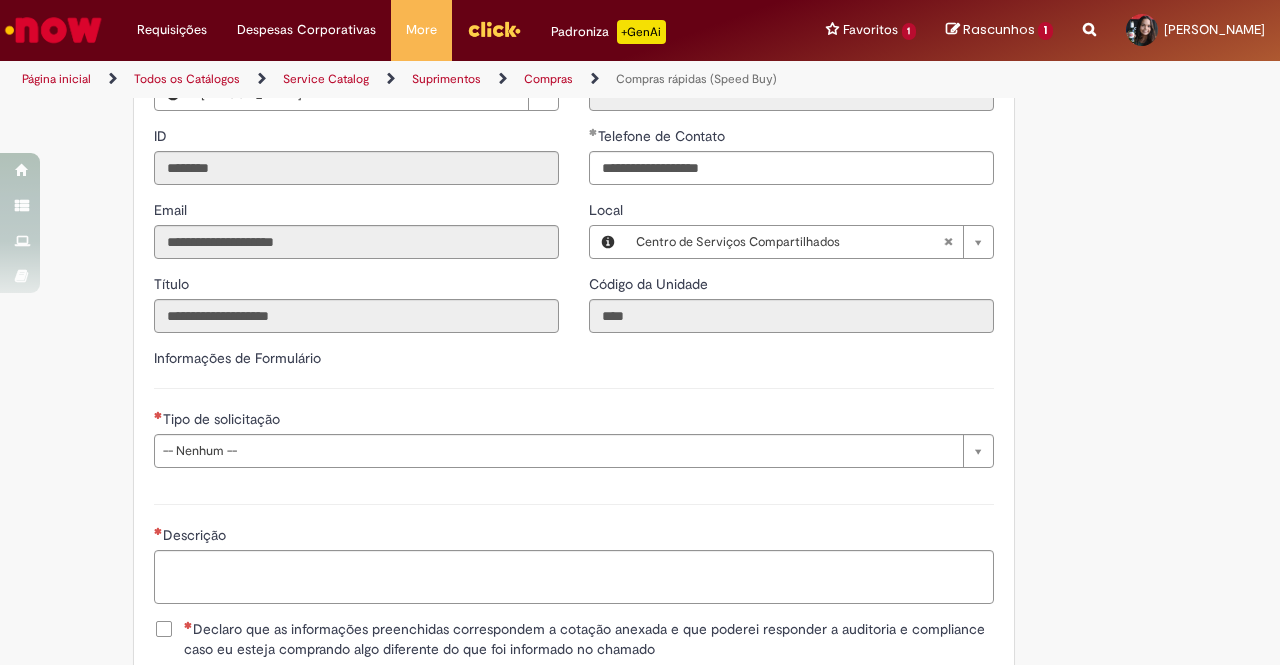 scroll, scrollTop: 2700, scrollLeft: 0, axis: vertical 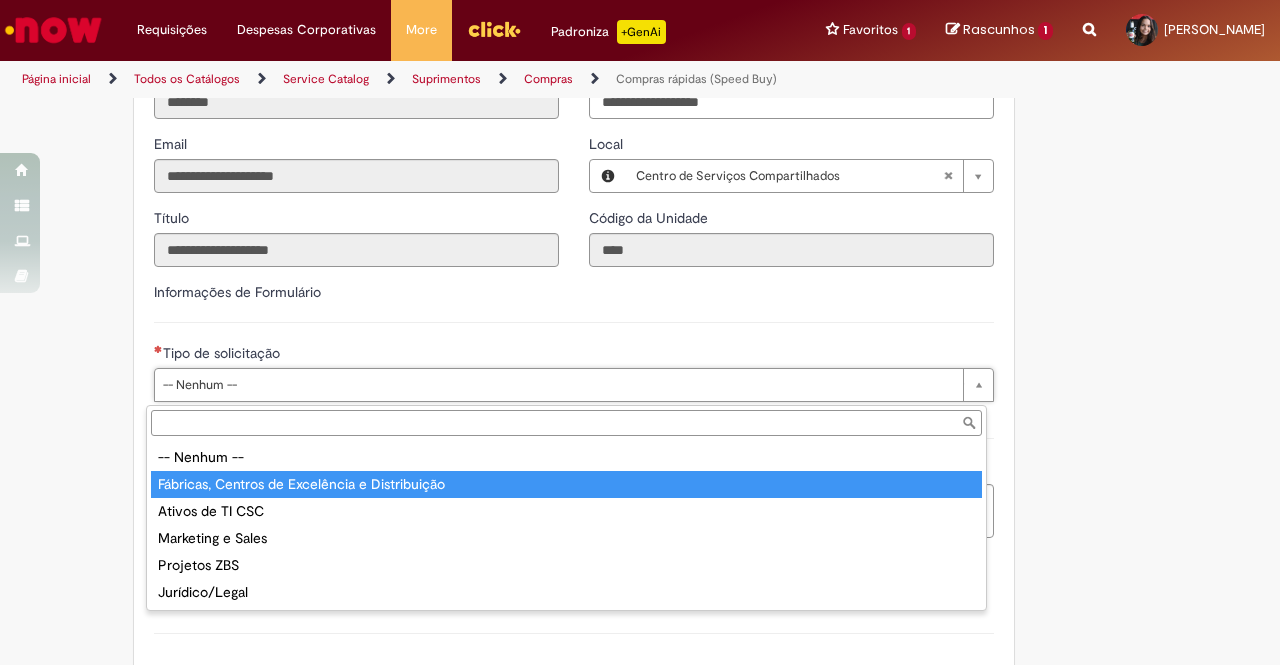 type on "**********" 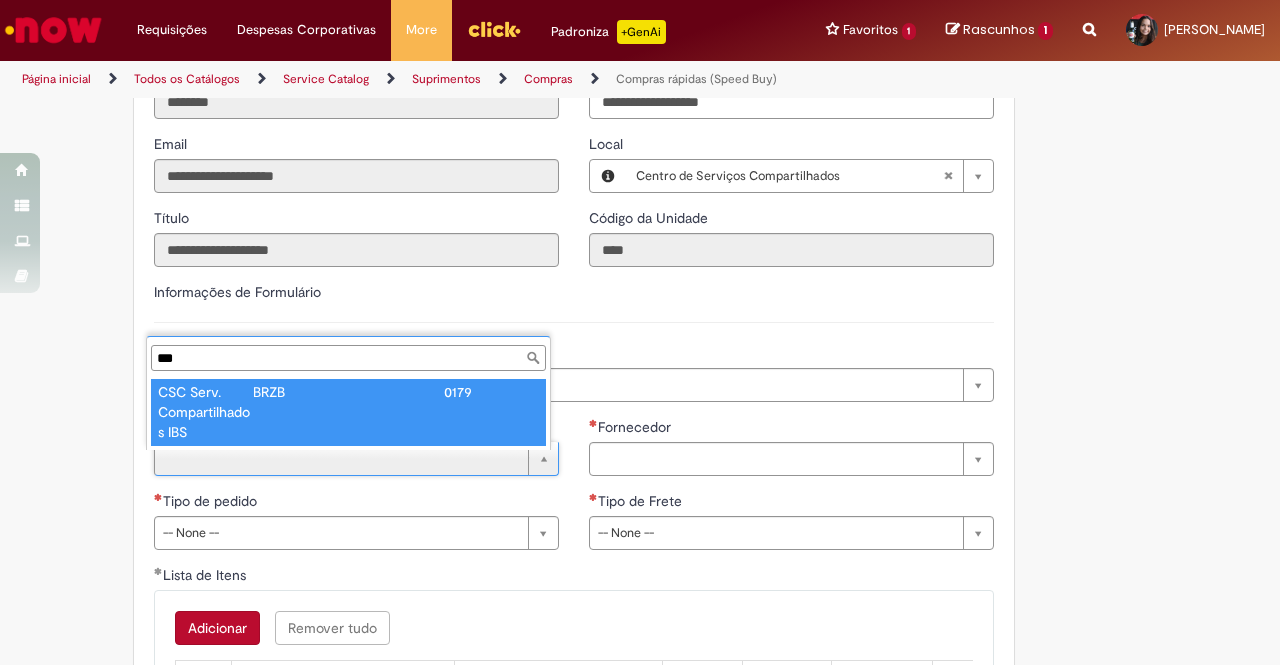 scroll, scrollTop: 0, scrollLeft: 0, axis: both 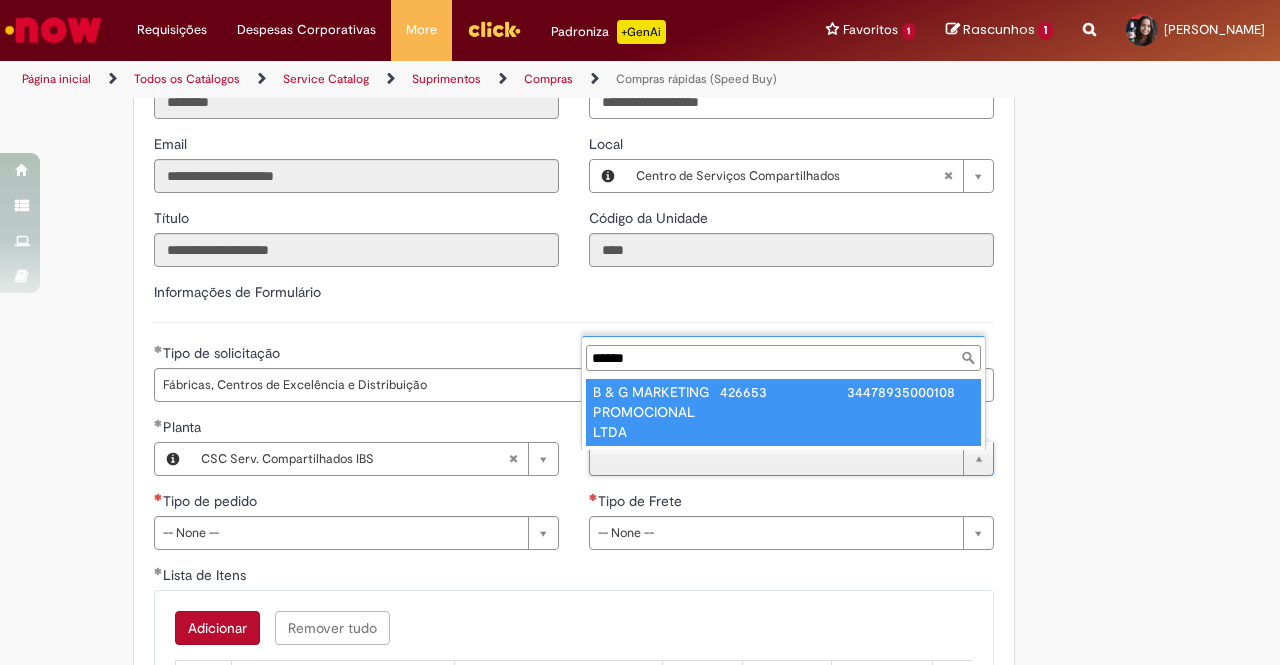 type on "******" 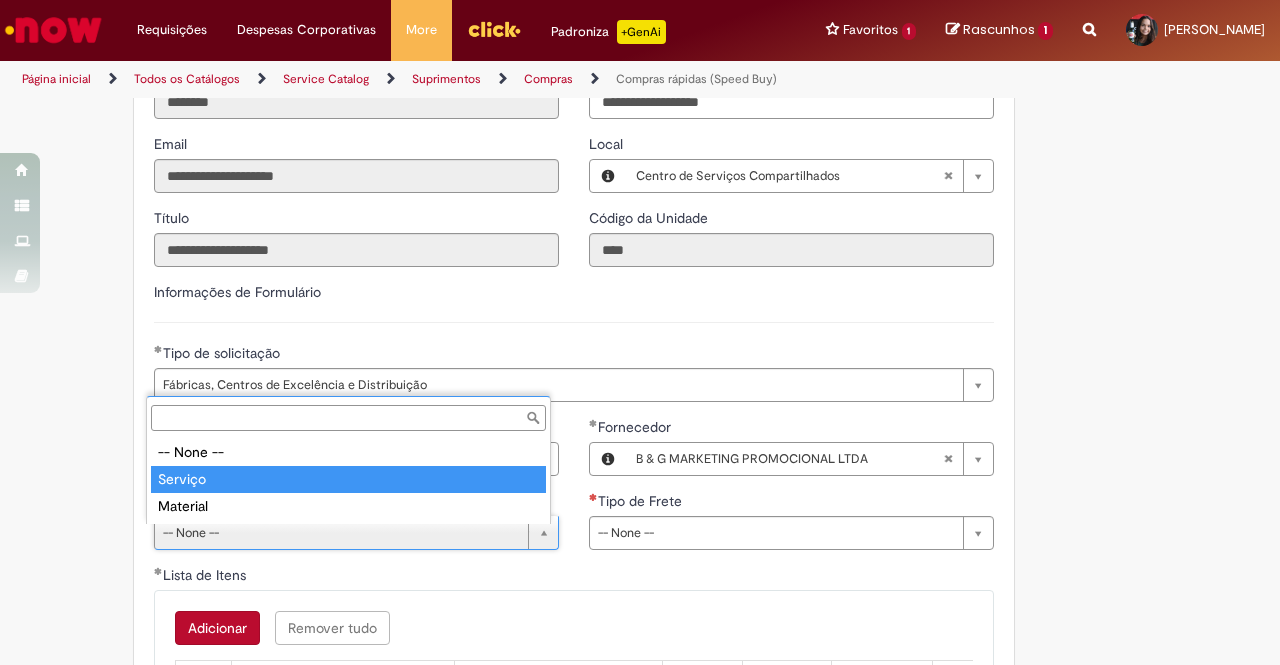 type on "*******" 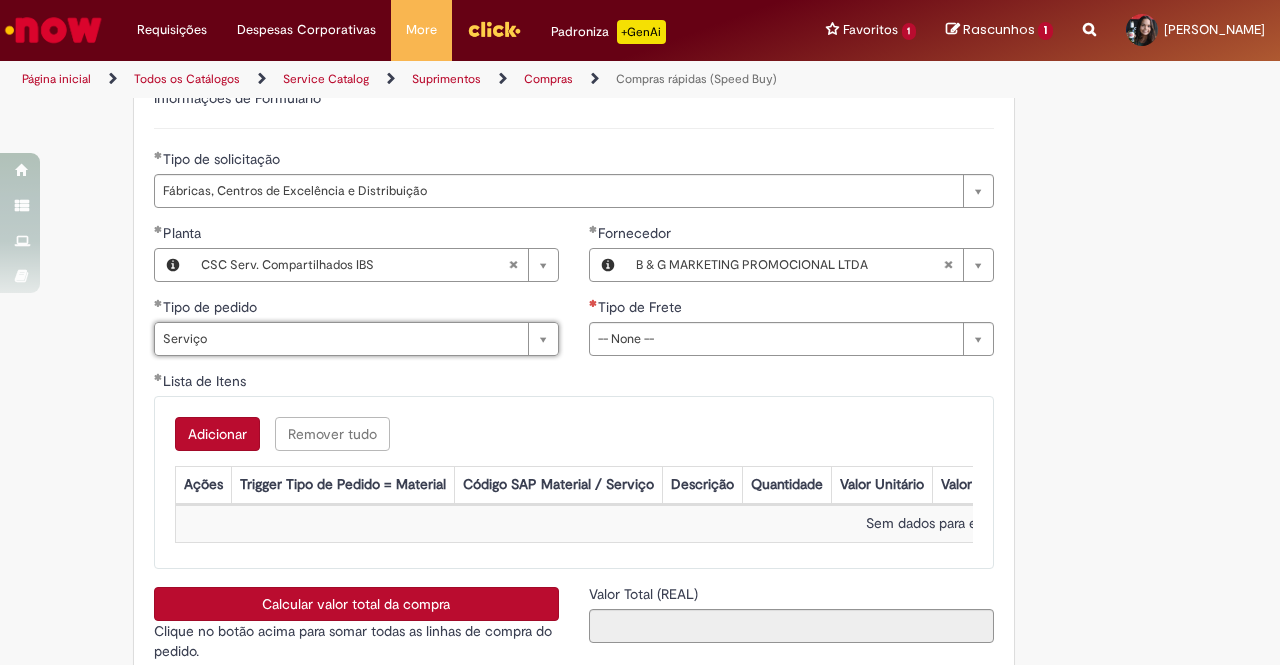 scroll, scrollTop: 2900, scrollLeft: 0, axis: vertical 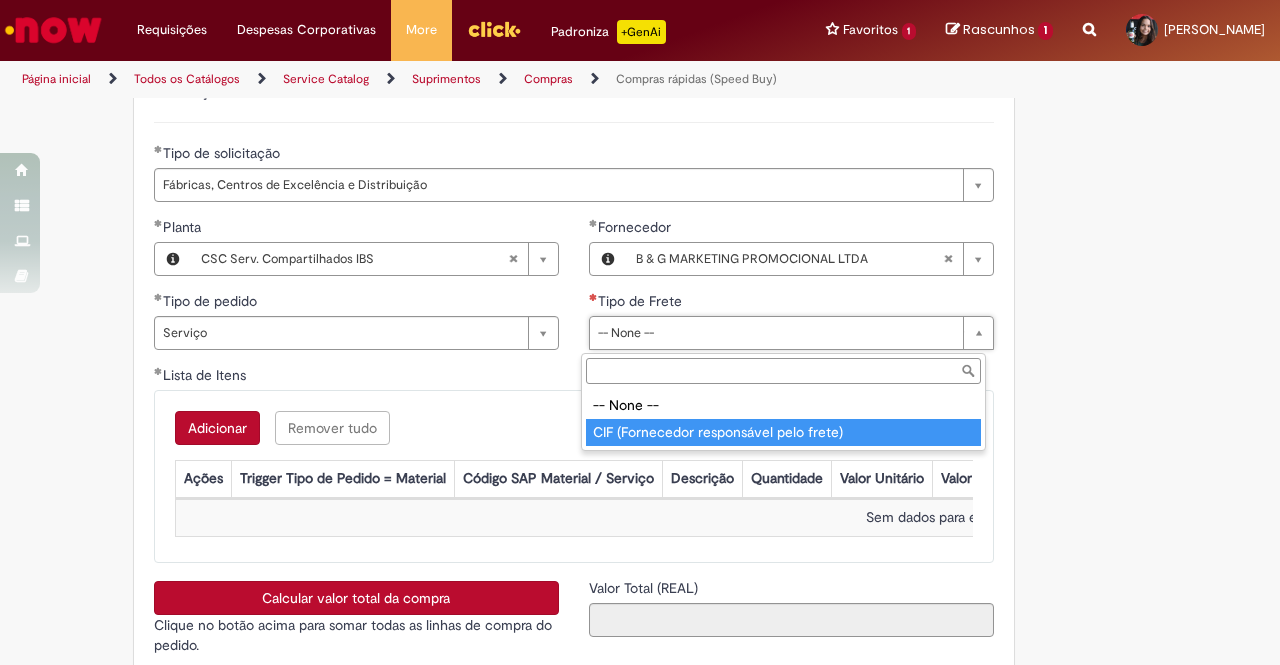 type on "**********" 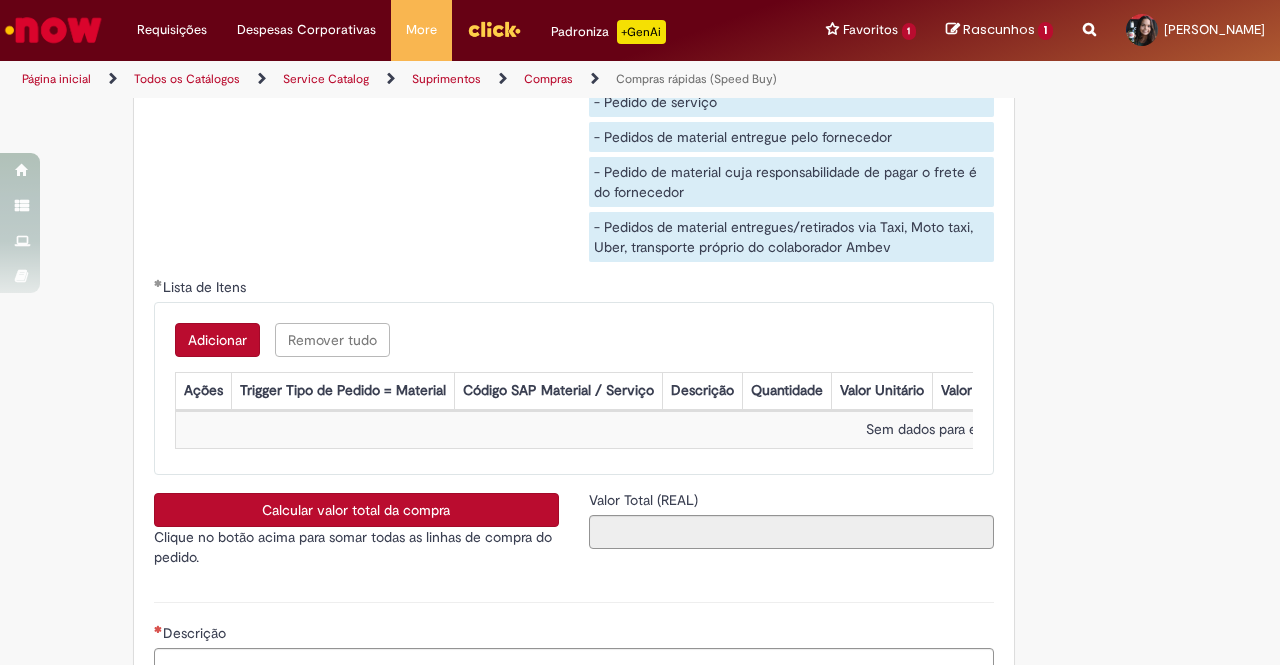 scroll, scrollTop: 3200, scrollLeft: 0, axis: vertical 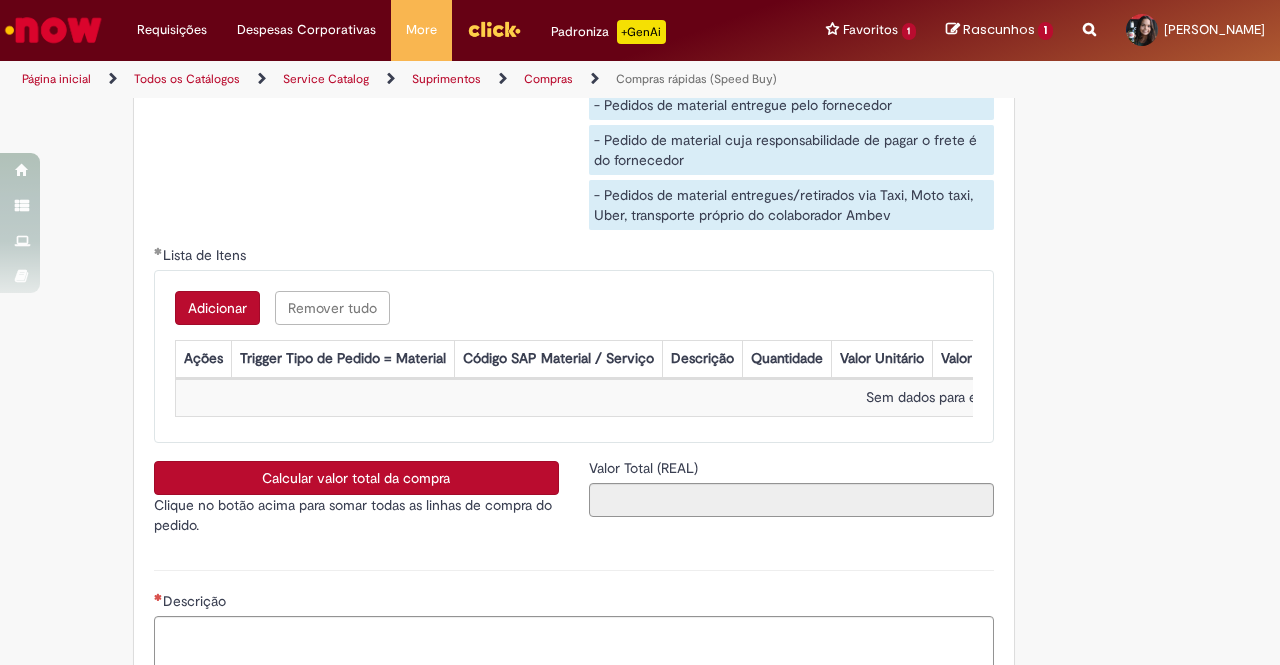 click on "Adicionar" at bounding box center [217, 308] 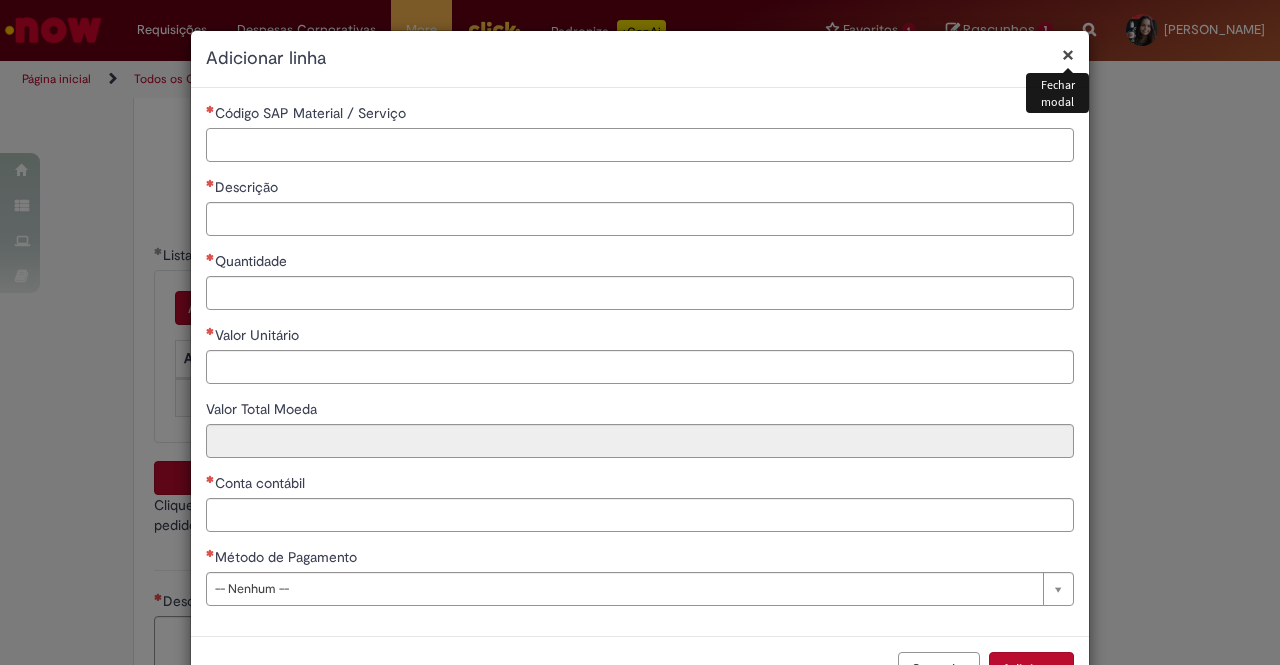 click on "Código SAP Material / Serviço" at bounding box center [640, 145] 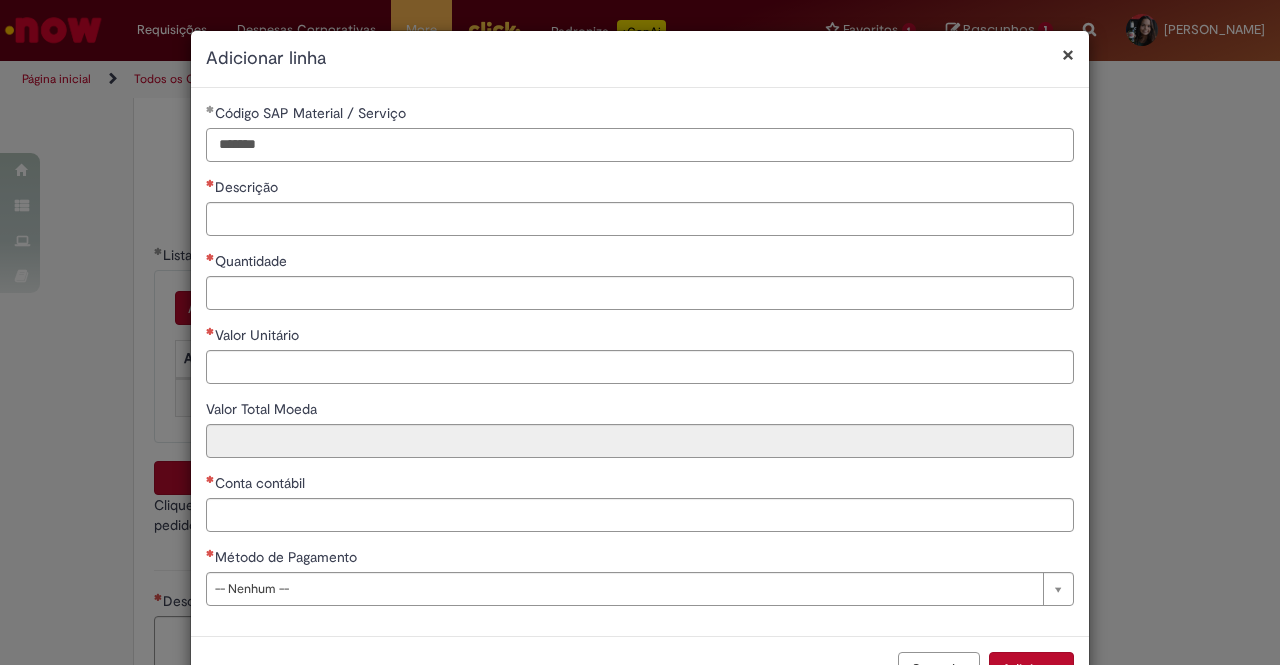 type on "*******" 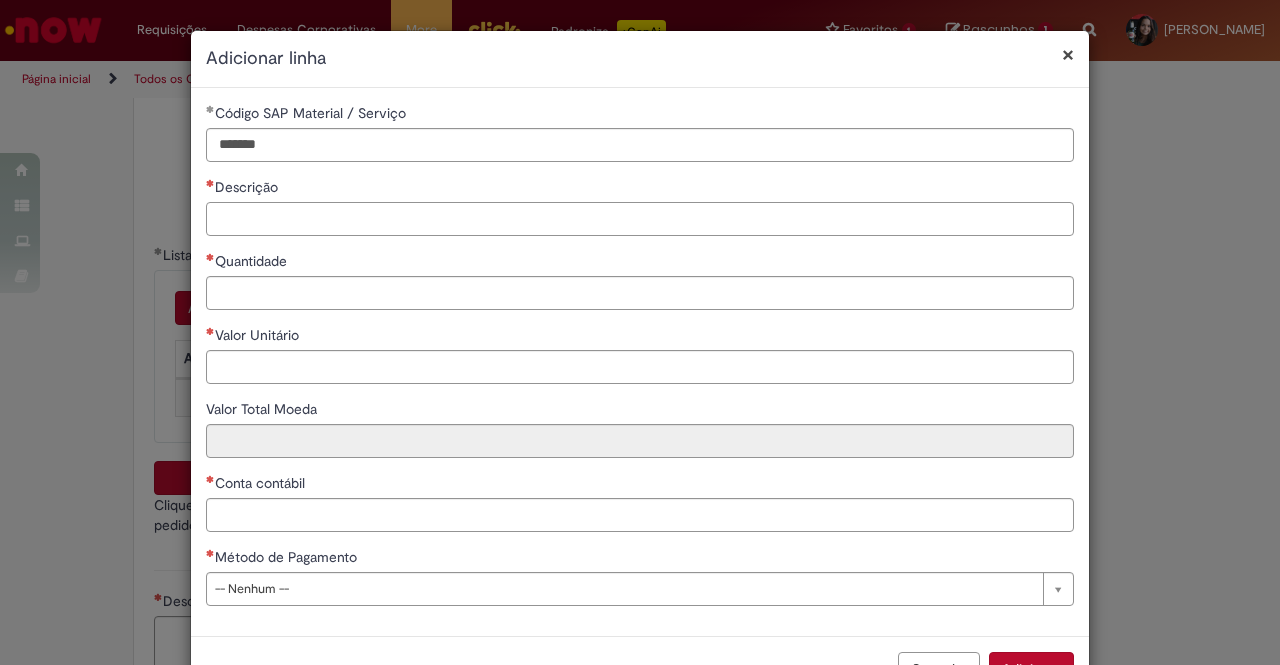 click on "Descrição" at bounding box center (640, 219) 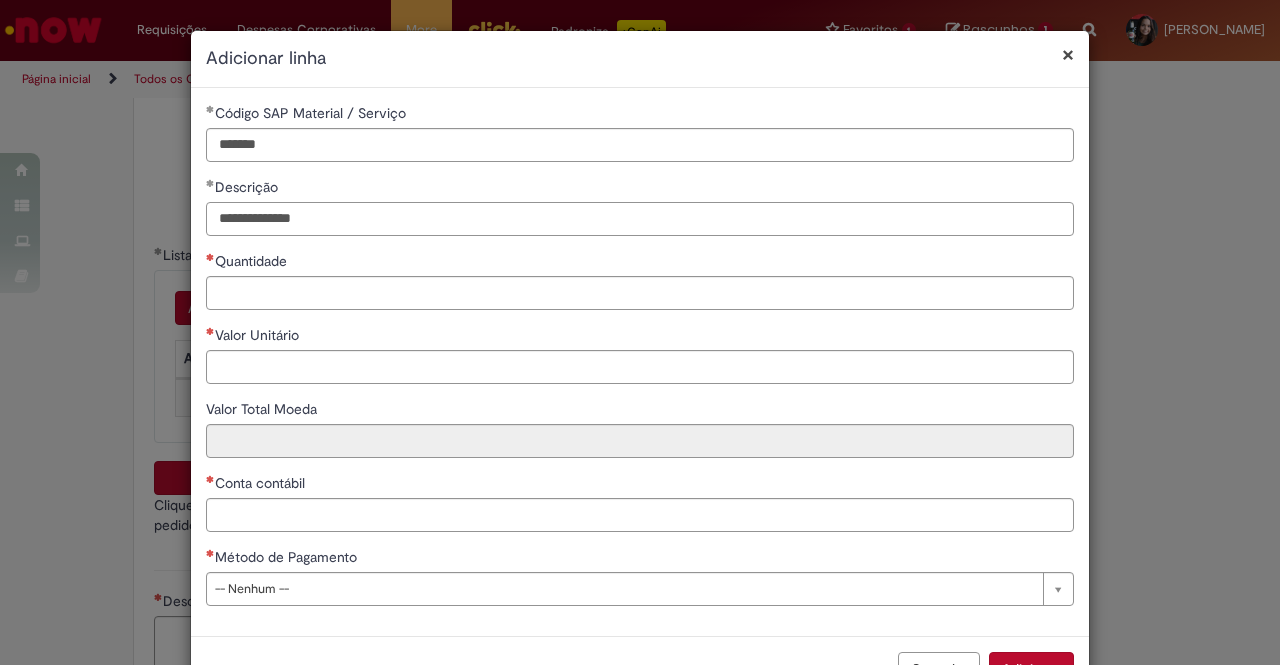 type on "**********" 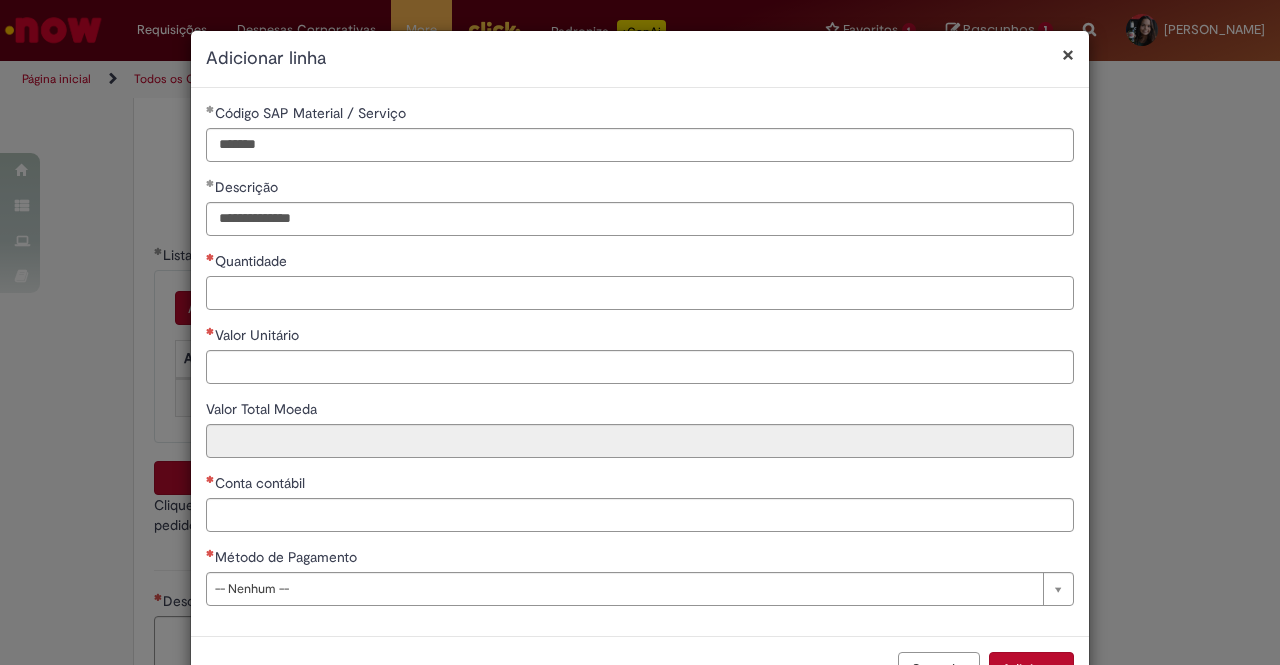 click on "Quantidade" at bounding box center (640, 293) 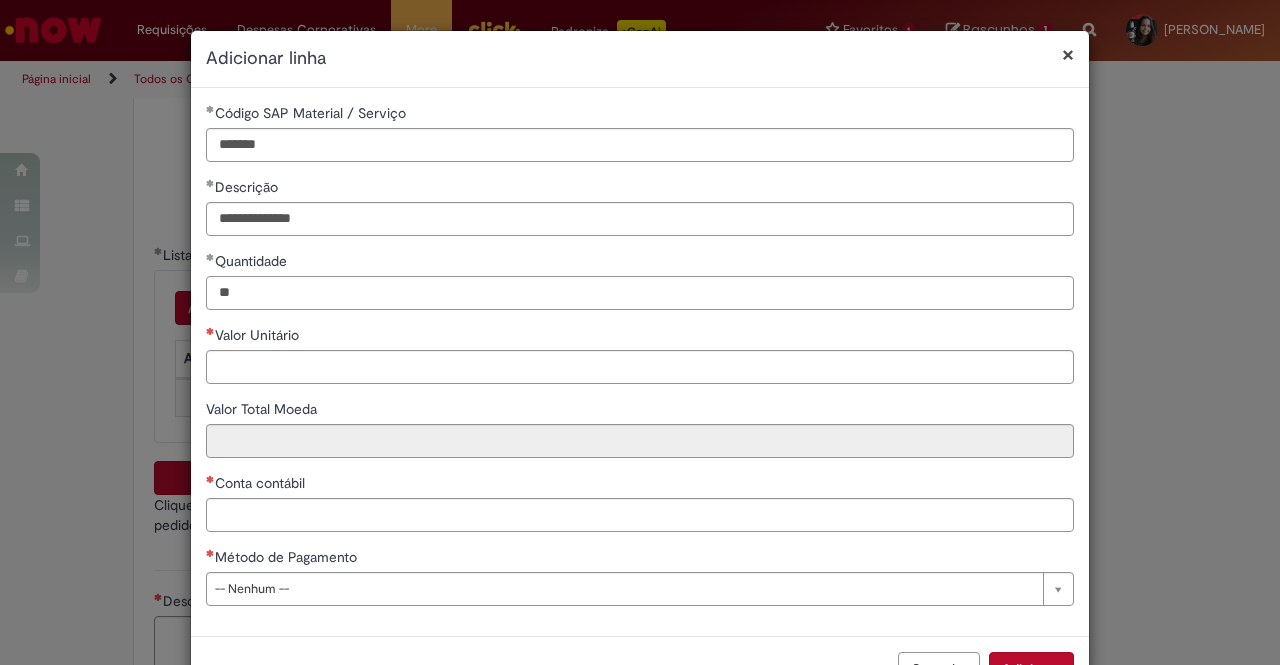 type on "**" 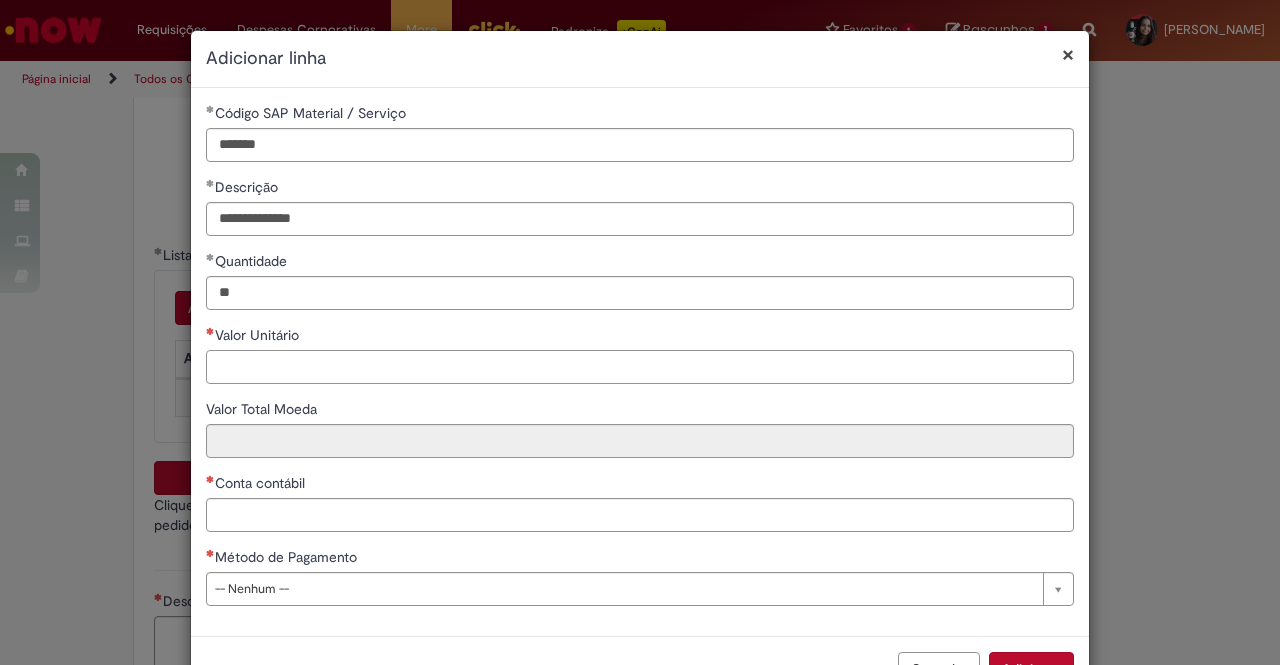 click on "Valor Unitário" at bounding box center [640, 367] 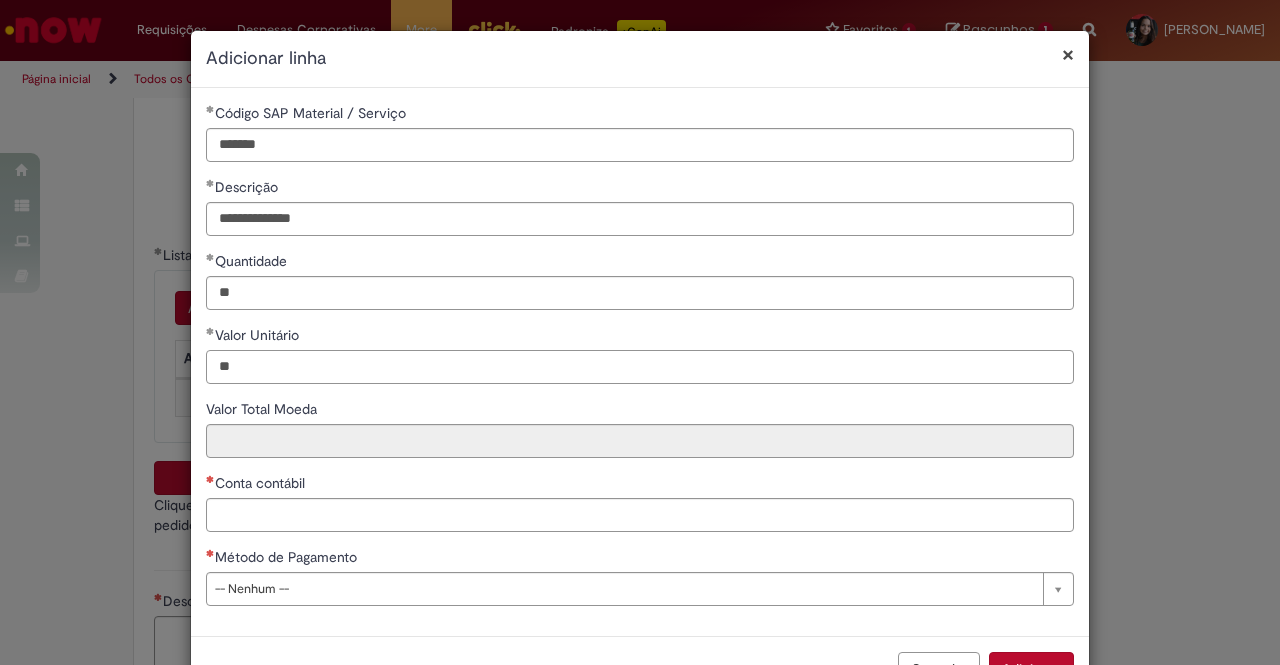 type on "*" 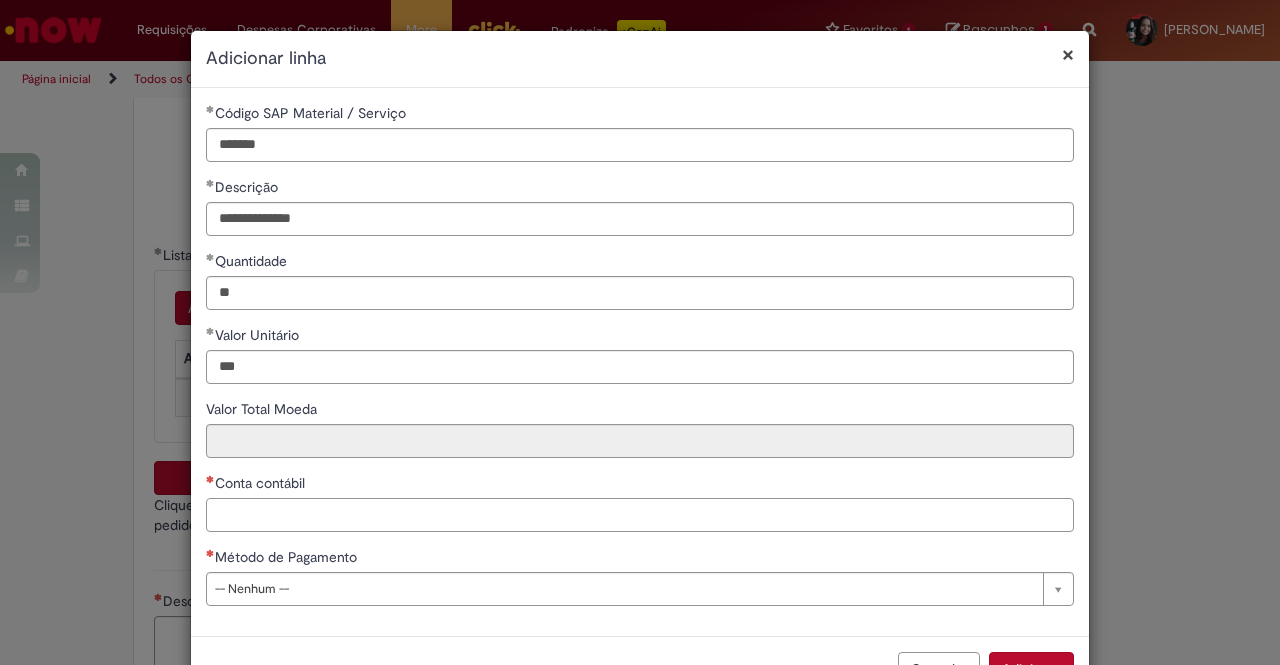 click on "Conta contábil" at bounding box center [640, 515] 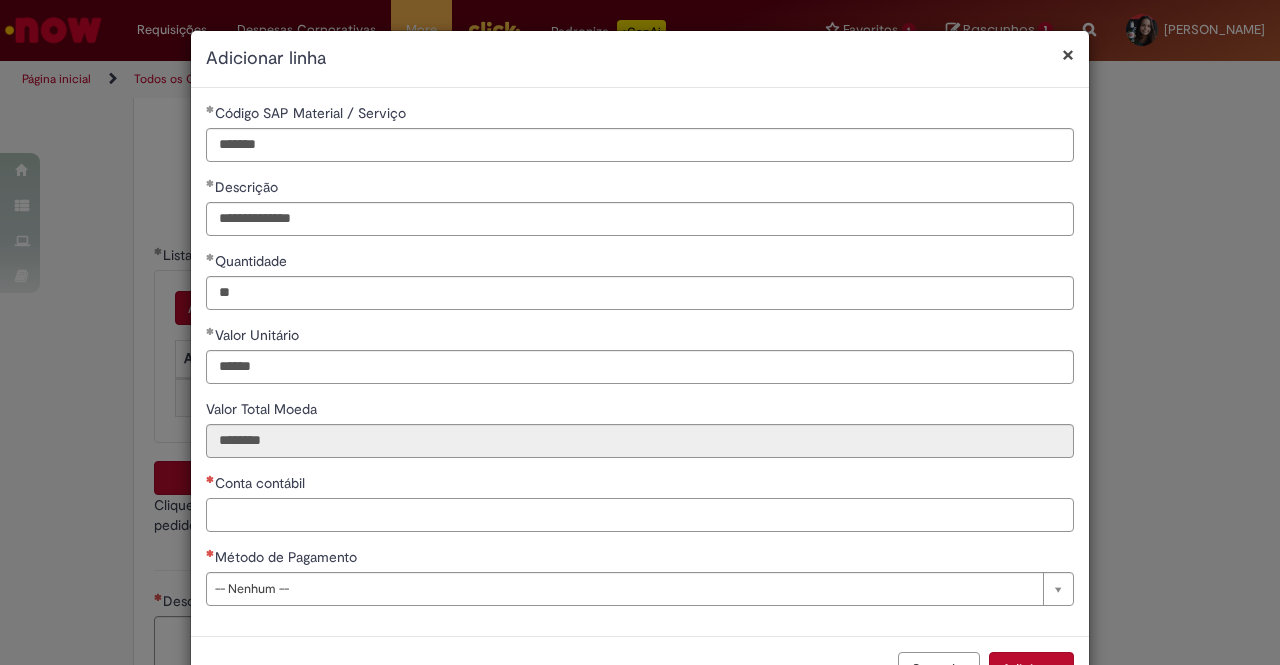 scroll, scrollTop: 64, scrollLeft: 0, axis: vertical 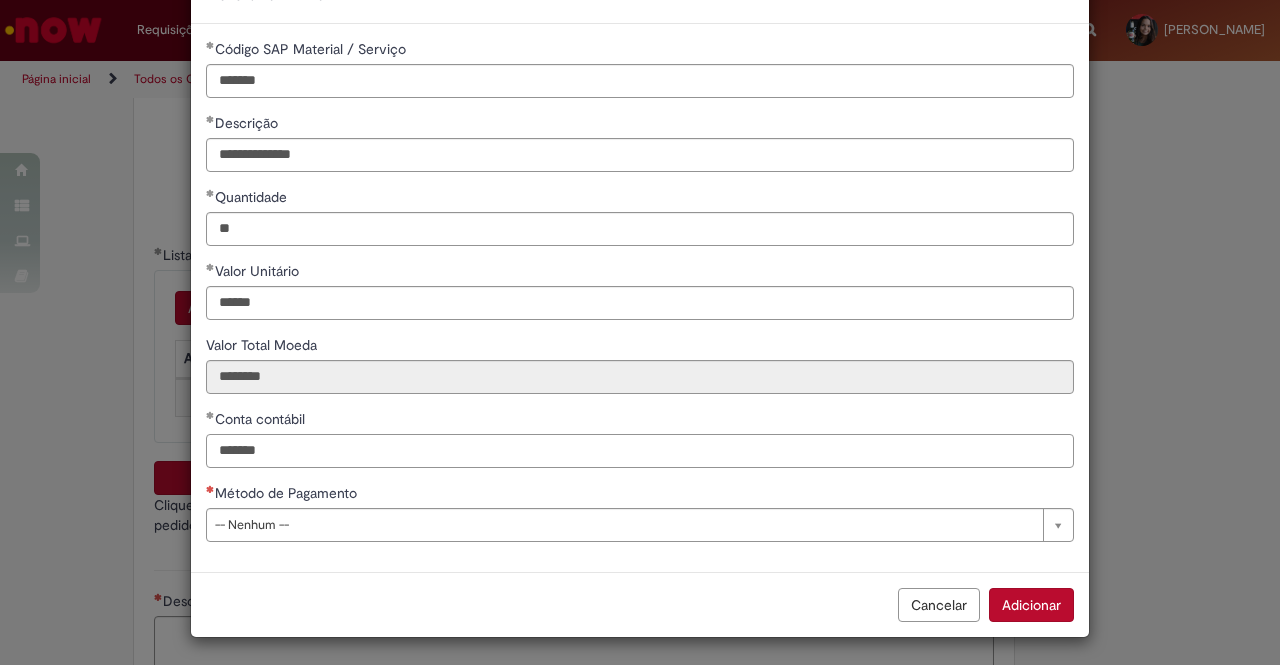 type on "*******" 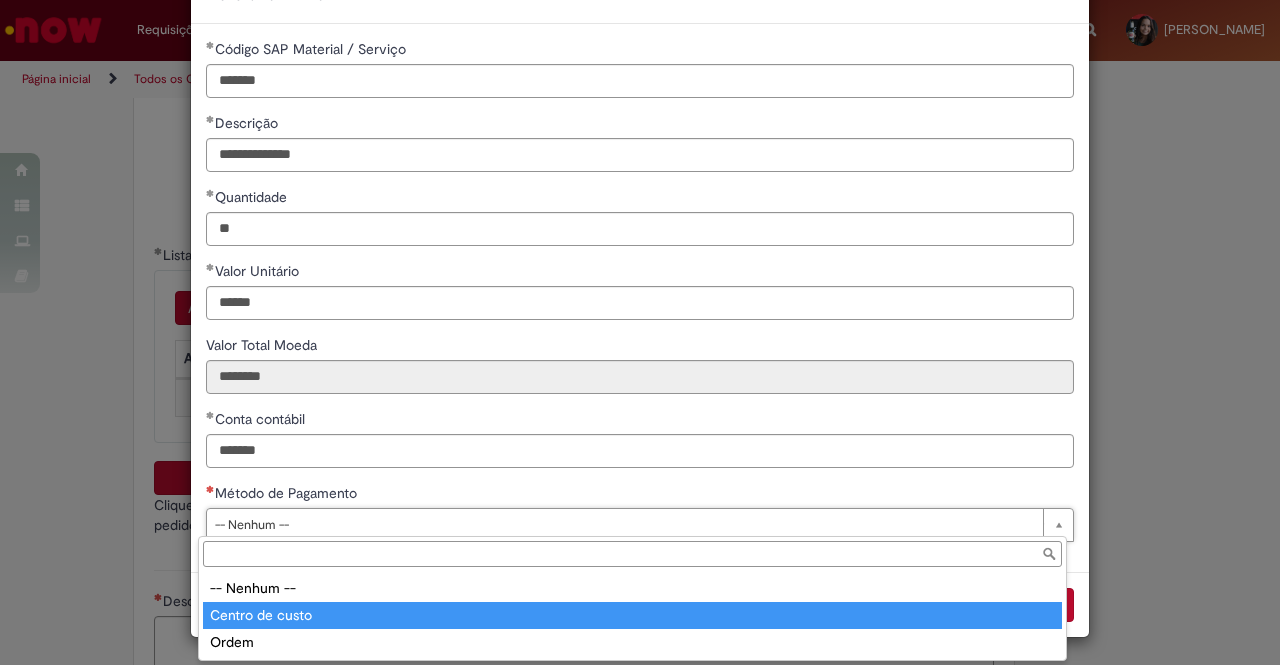 type on "**********" 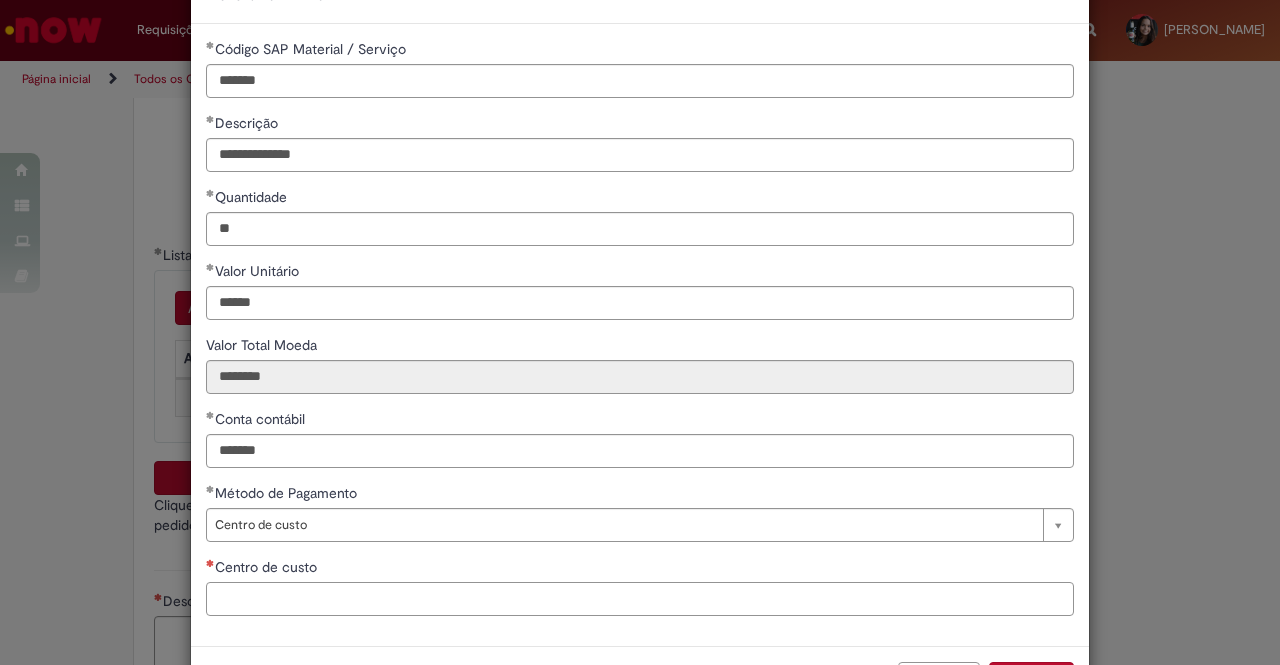 click on "Centro de custo" at bounding box center [640, 599] 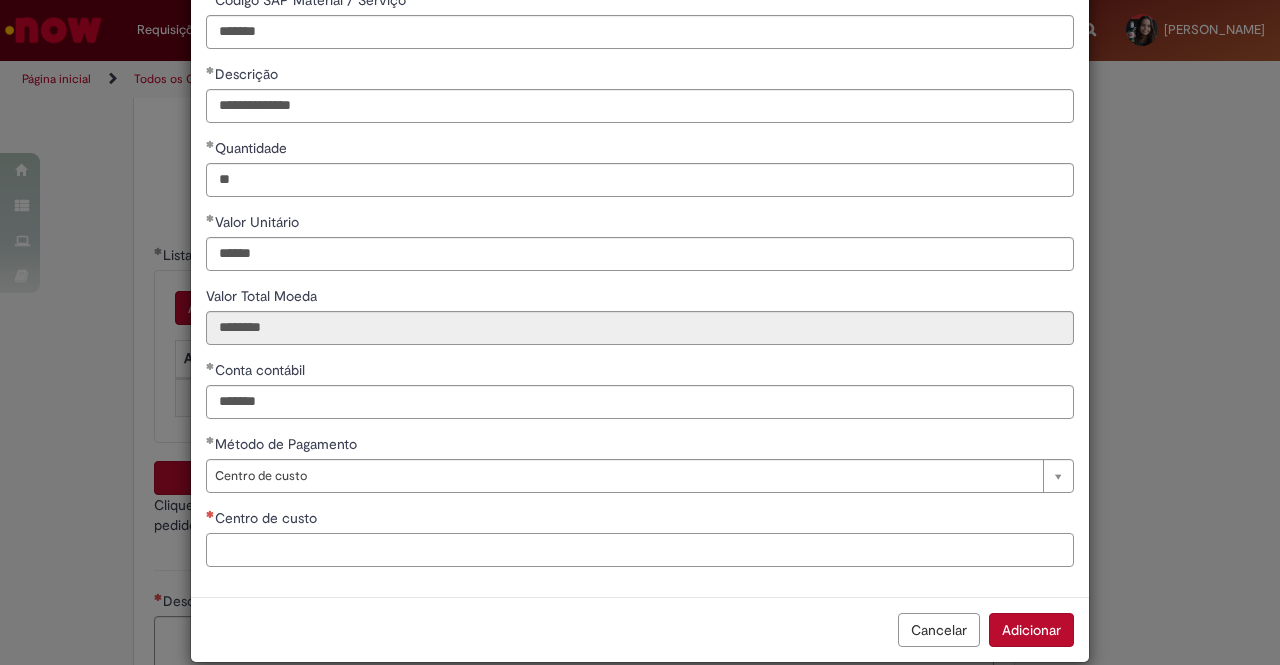 scroll, scrollTop: 138, scrollLeft: 0, axis: vertical 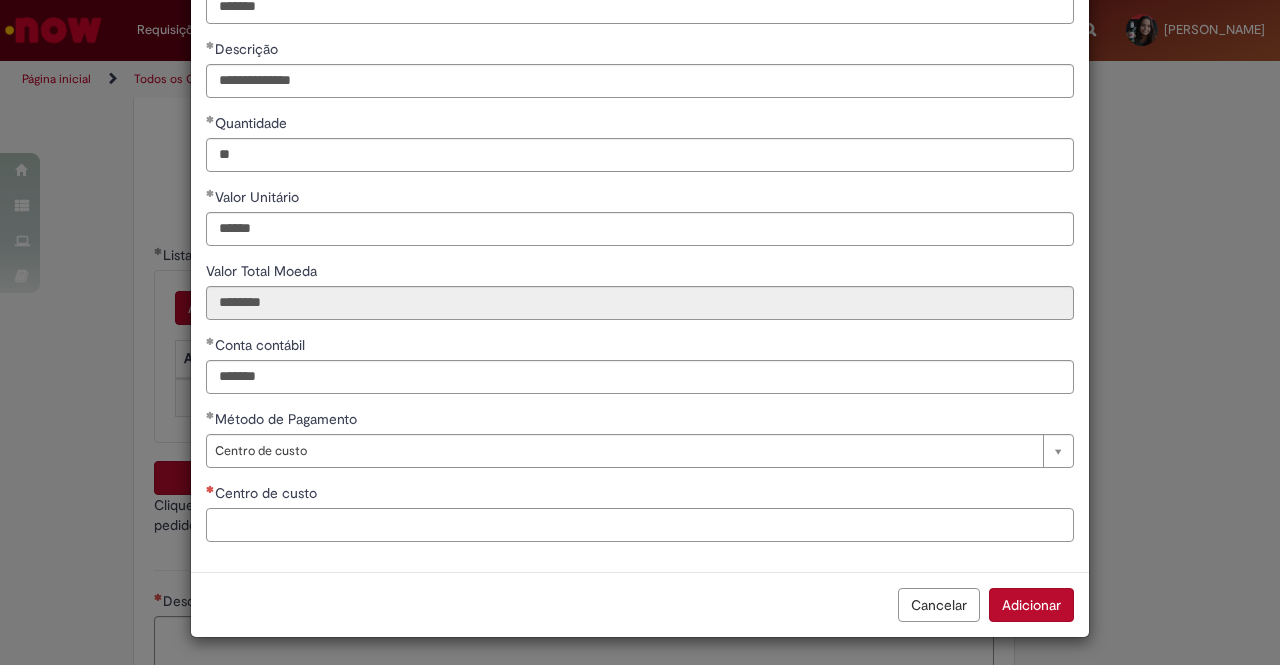 type on "*" 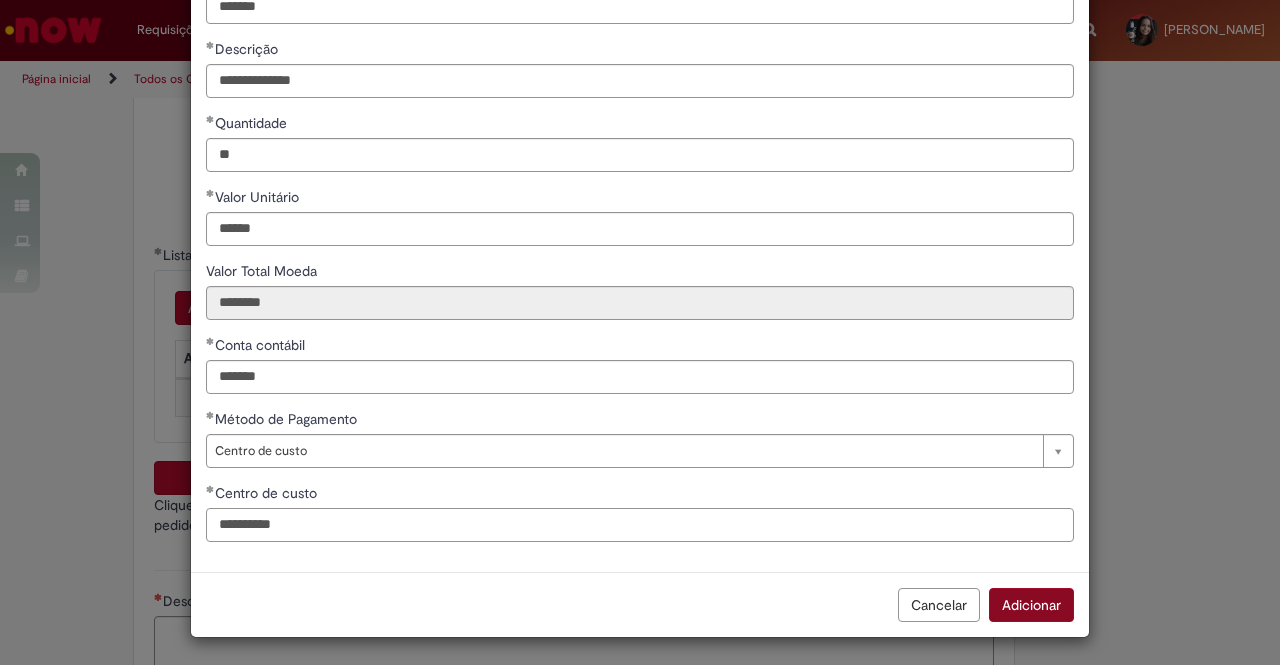type on "**********" 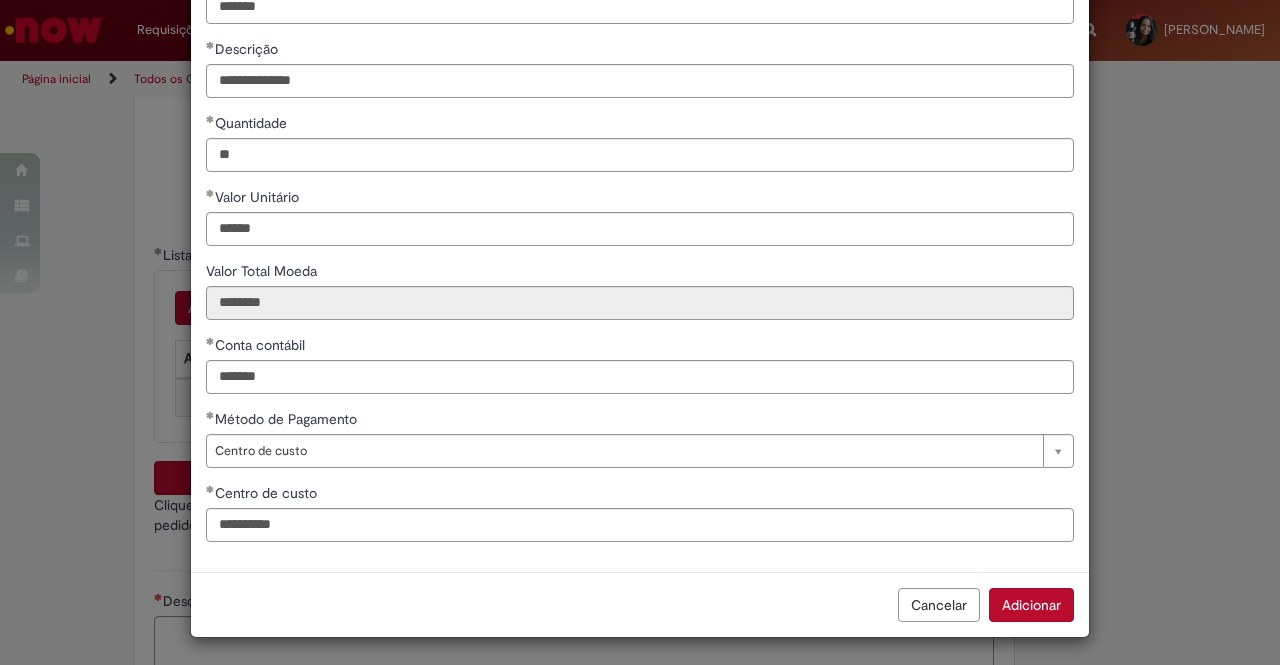 click on "Adicionar" at bounding box center (1031, 605) 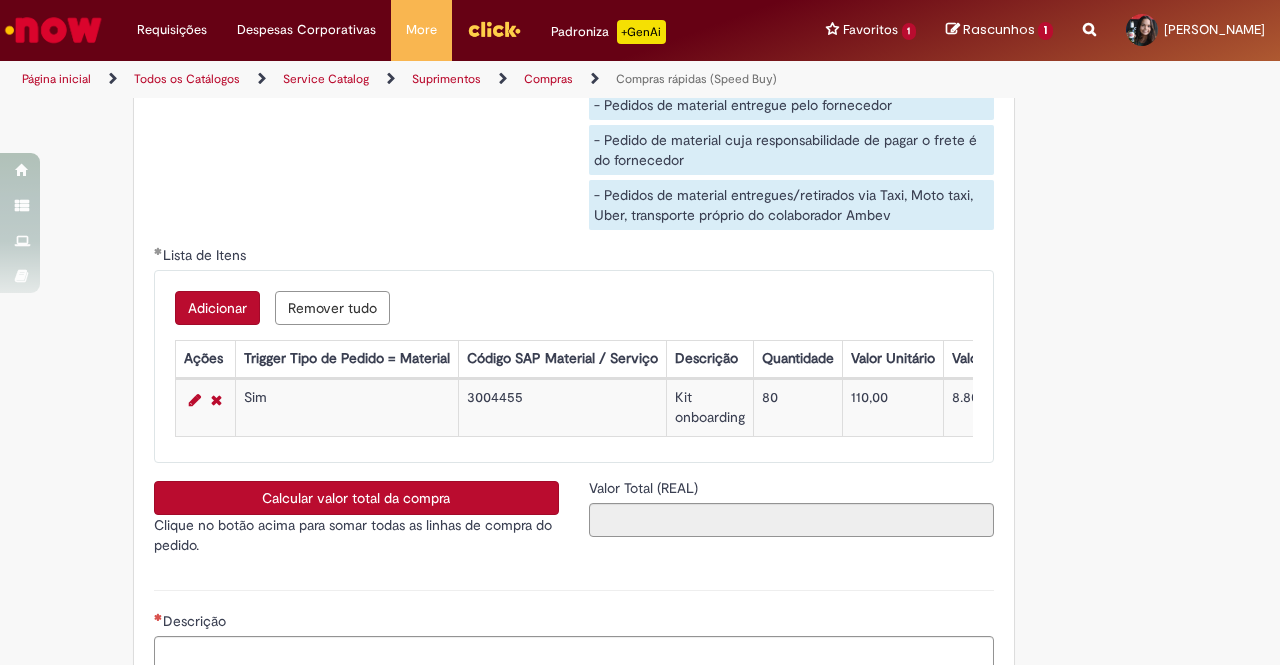 click on "Calcular valor total da compra" at bounding box center [356, 498] 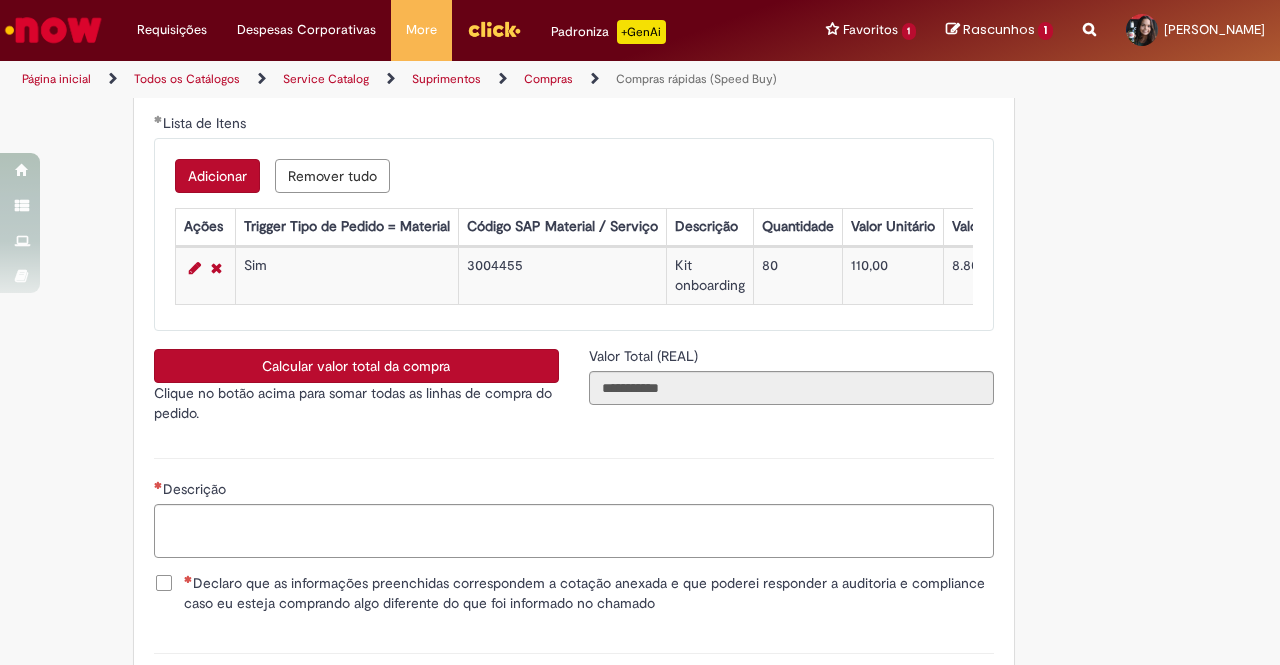 scroll, scrollTop: 3400, scrollLeft: 0, axis: vertical 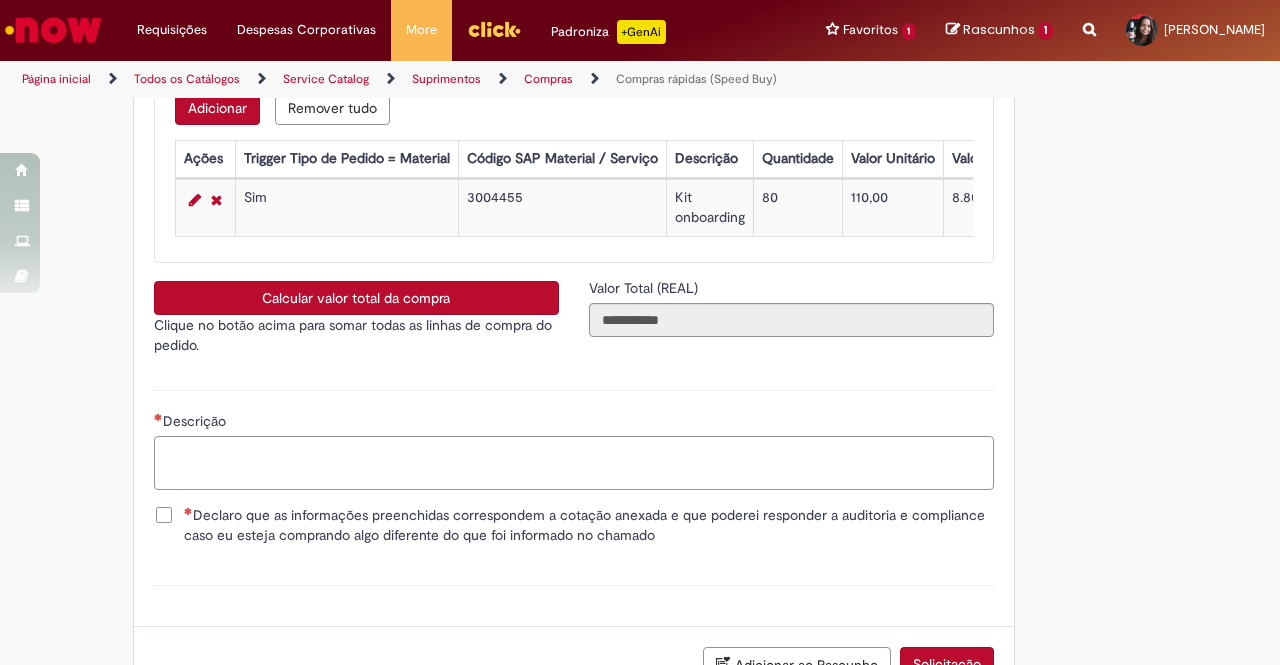 click on "Descrição" at bounding box center [574, 462] 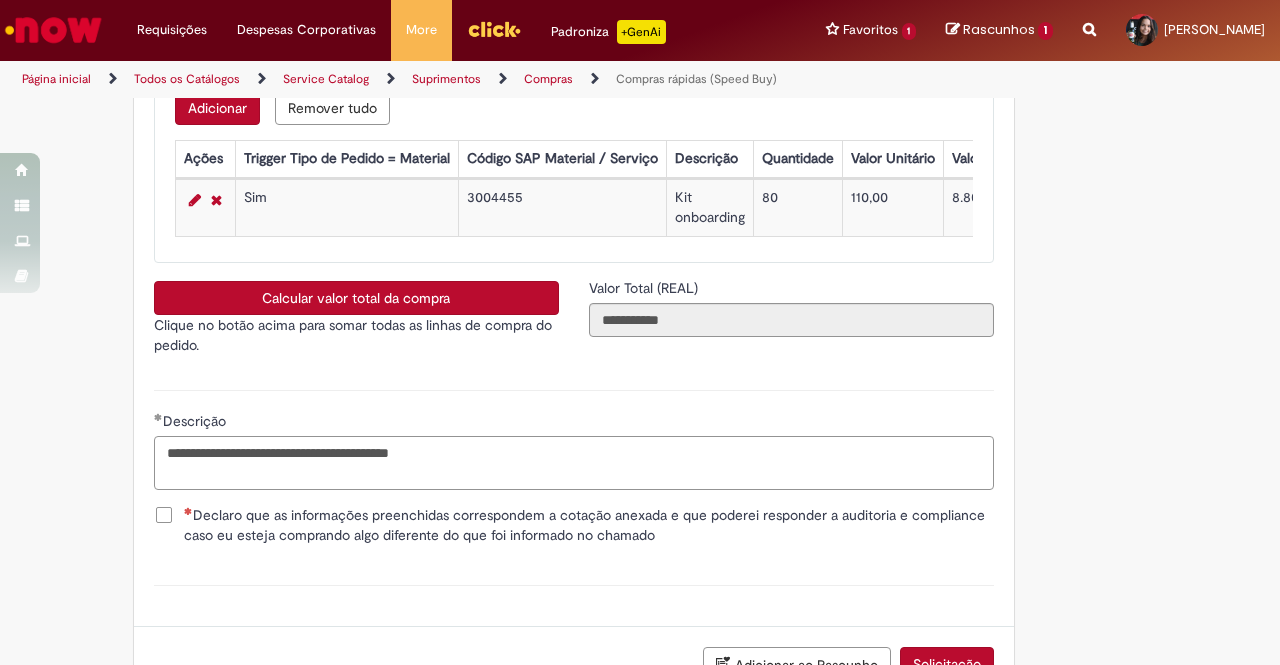 click on "**********" at bounding box center (574, 462) 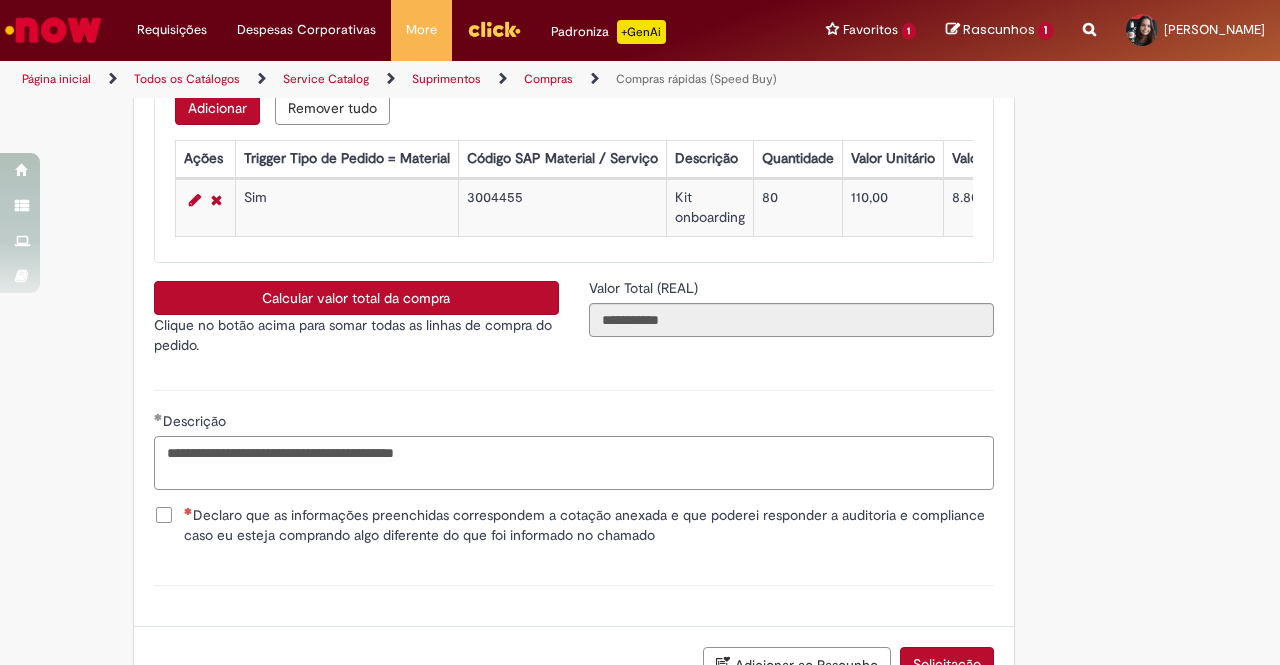 click on "**********" at bounding box center (574, 462) 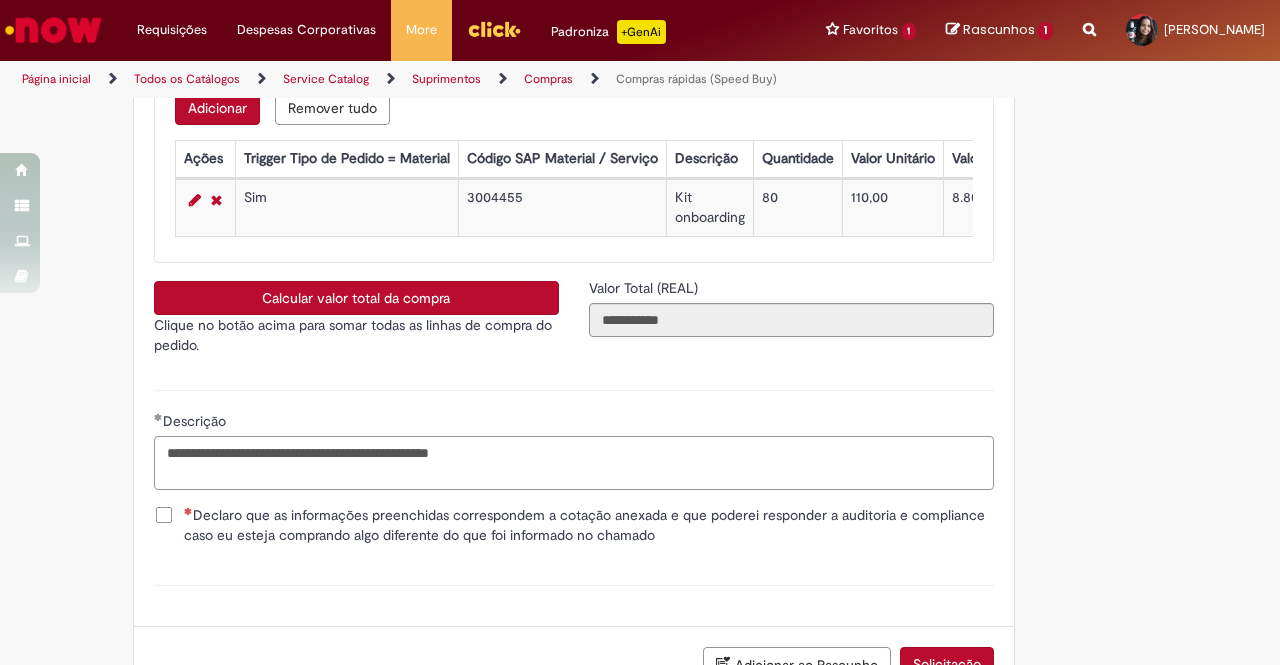type on "**********" 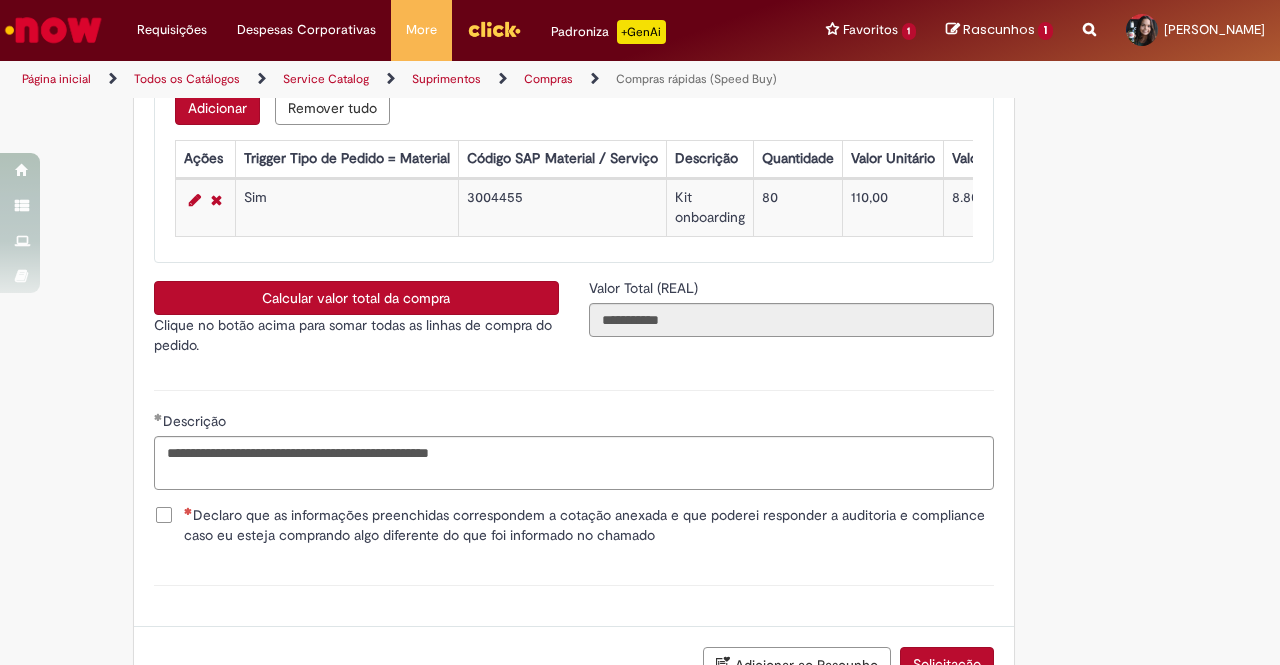 click on "Declaro que as informações preenchidas correspondem a cotação anexada e que poderei responder a auditoria e compliance caso eu esteja comprando algo diferente do que foi informado no chamado" at bounding box center (589, 525) 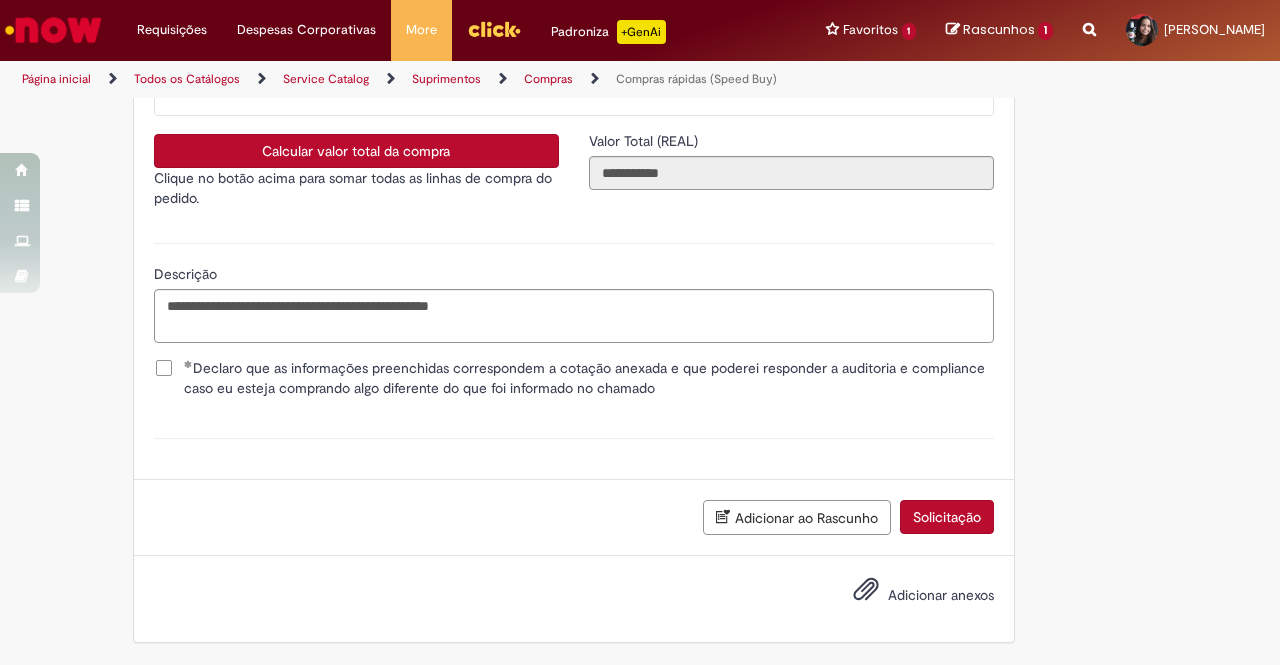 scroll, scrollTop: 3563, scrollLeft: 0, axis: vertical 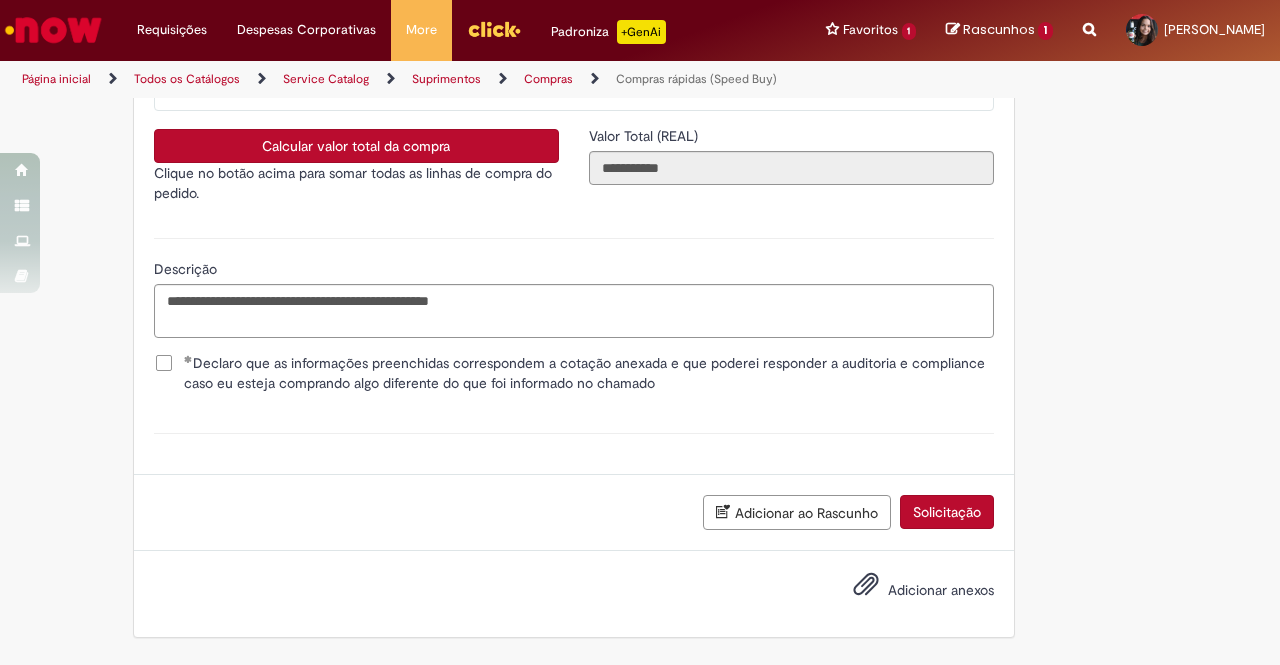 click on "Adicionar anexos" at bounding box center (909, 591) 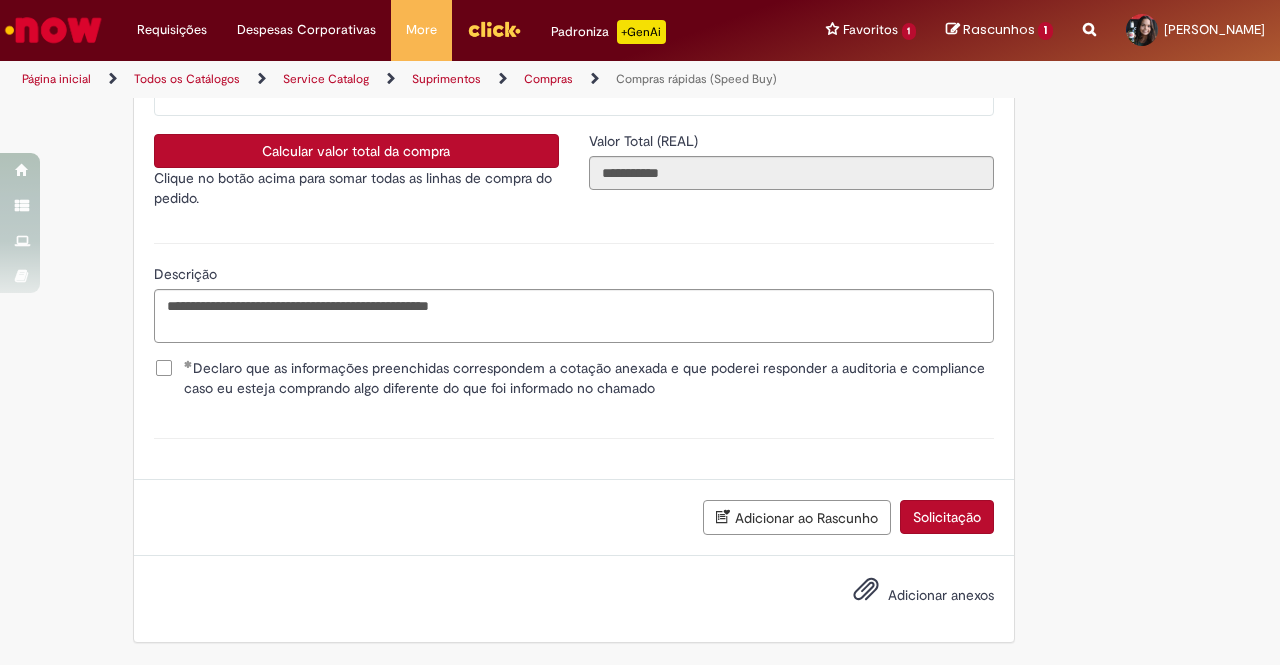click on "Adicionar ao Rascunho" at bounding box center [797, 517] 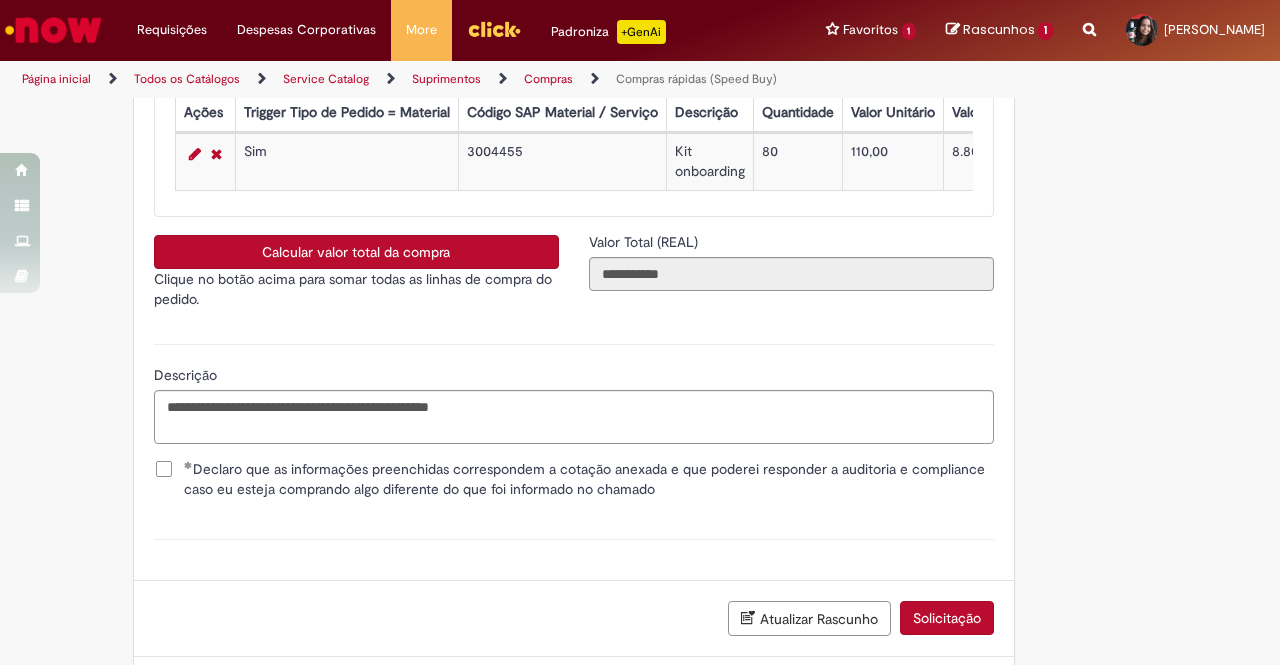 scroll, scrollTop: 0, scrollLeft: 0, axis: both 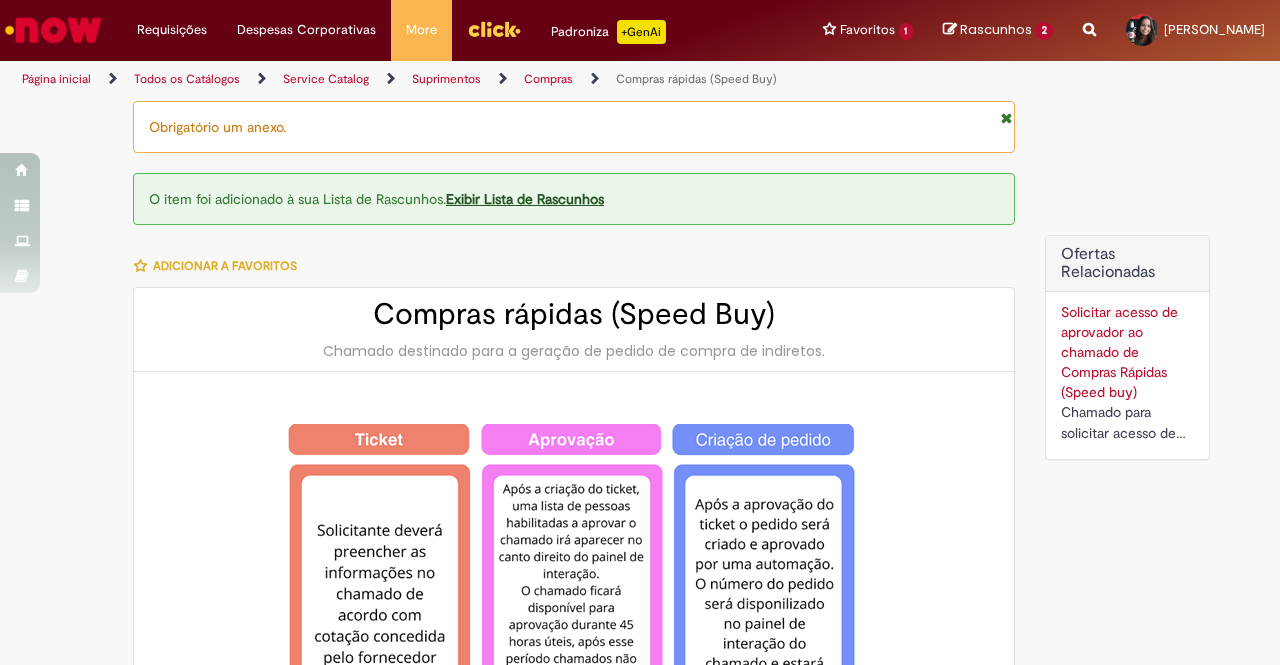 click on "Exibir Lista de Rascunhos" at bounding box center (525, 199) 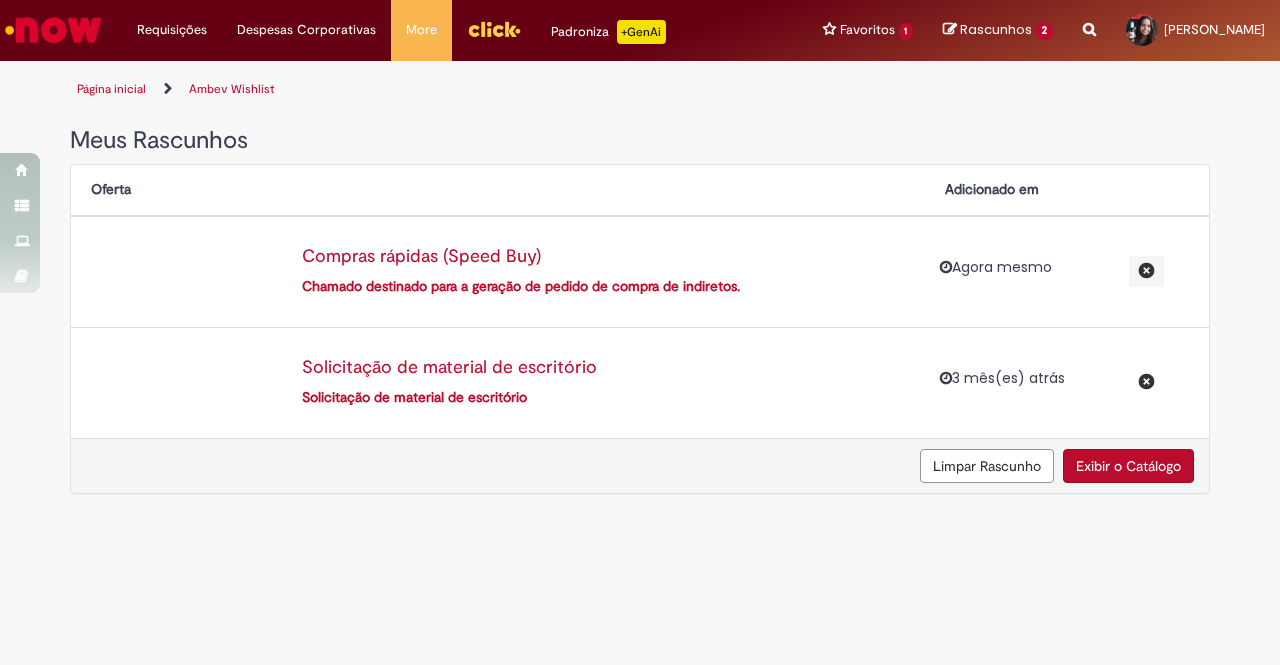 click on "Chamado destinado para a geração de pedido de compra de indiretos." at bounding box center [603, 287] 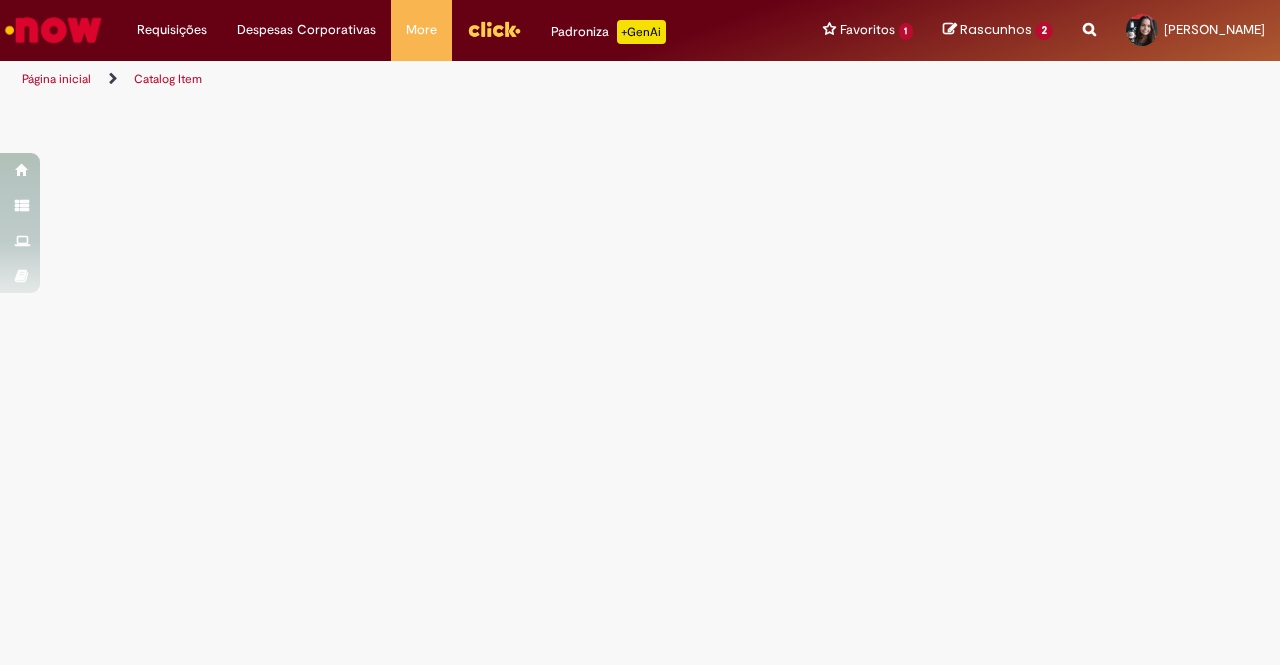 select on "**********" 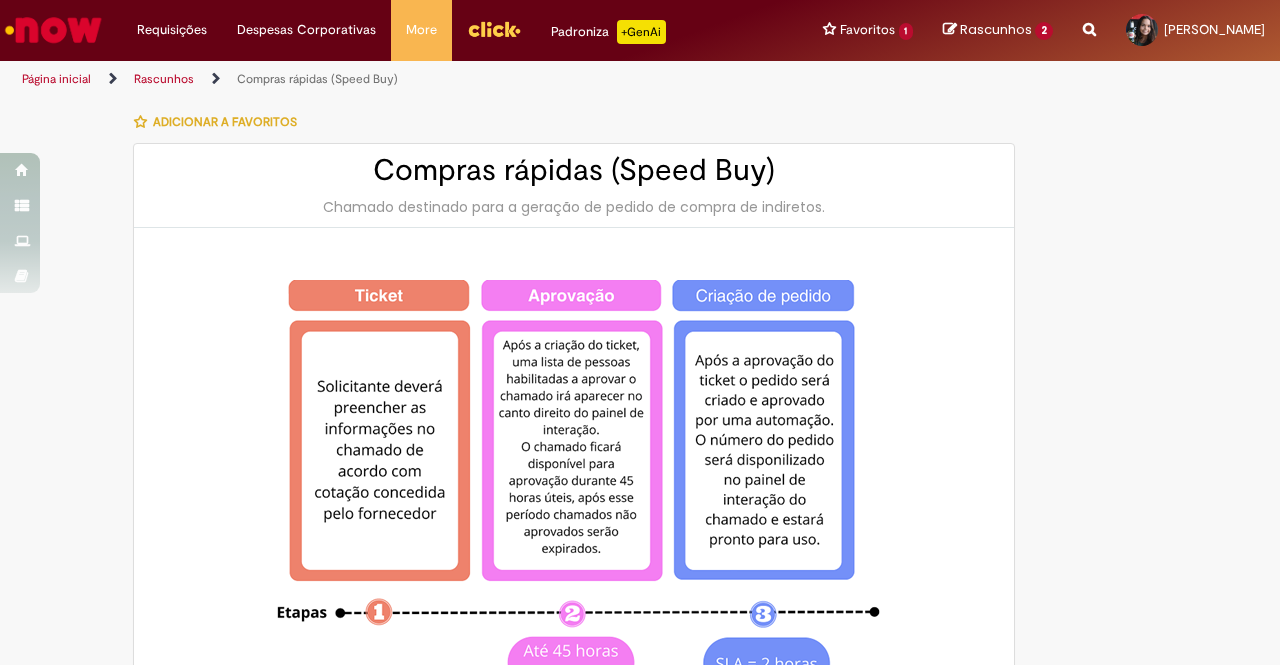 type on "********" 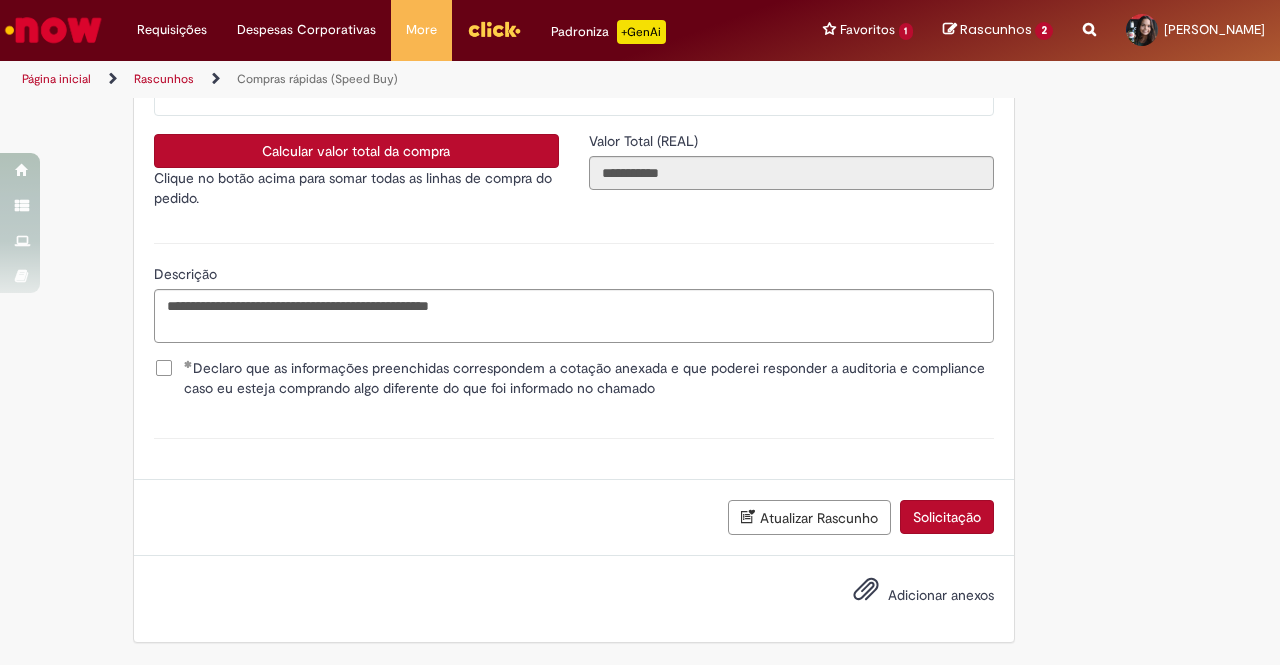 scroll, scrollTop: 3312, scrollLeft: 0, axis: vertical 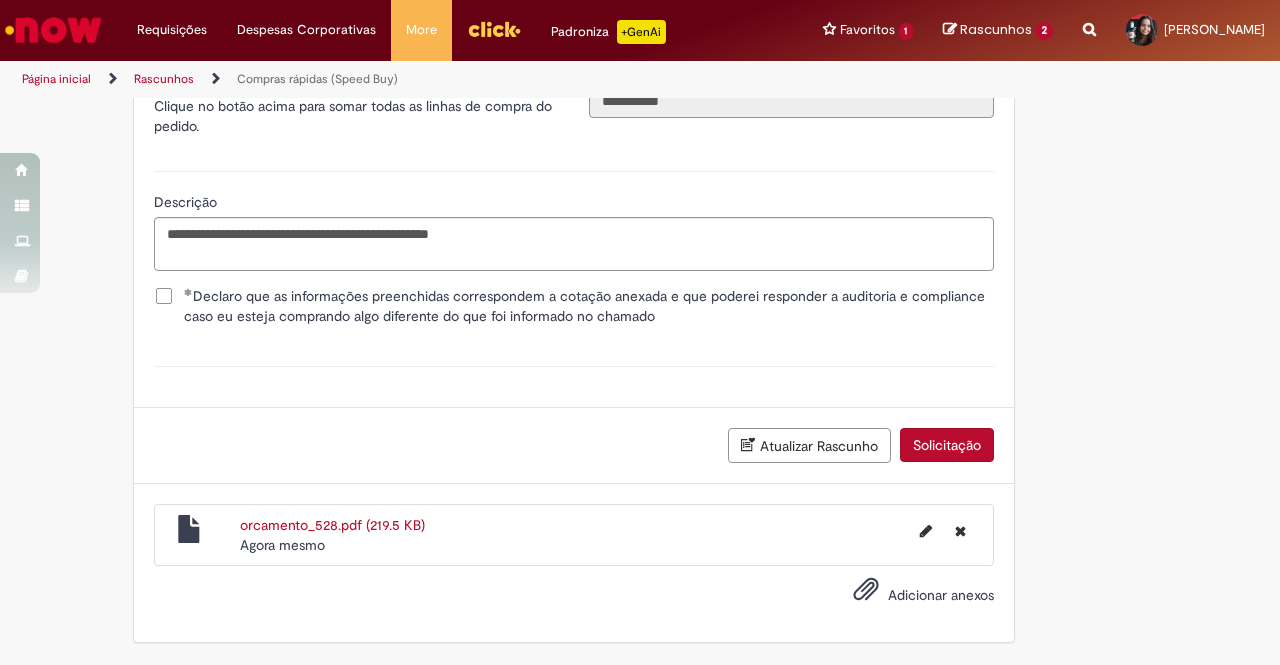 click on "Solicitação" at bounding box center (947, 445) 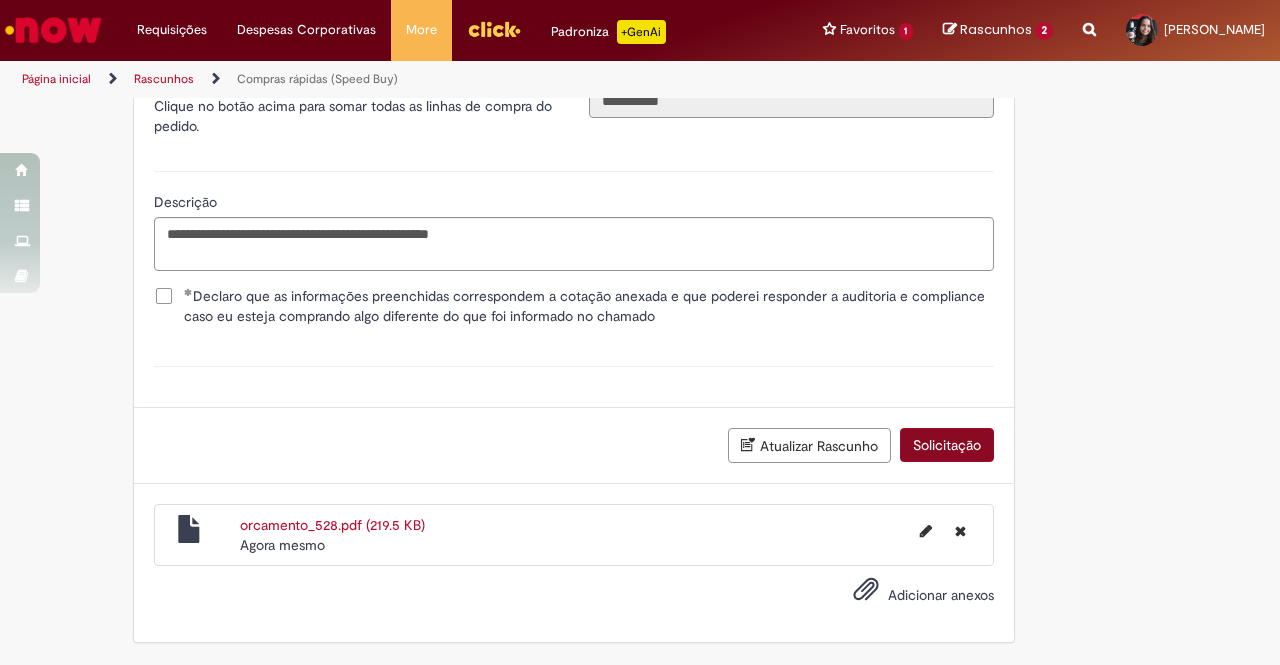 scroll, scrollTop: 3338, scrollLeft: 0, axis: vertical 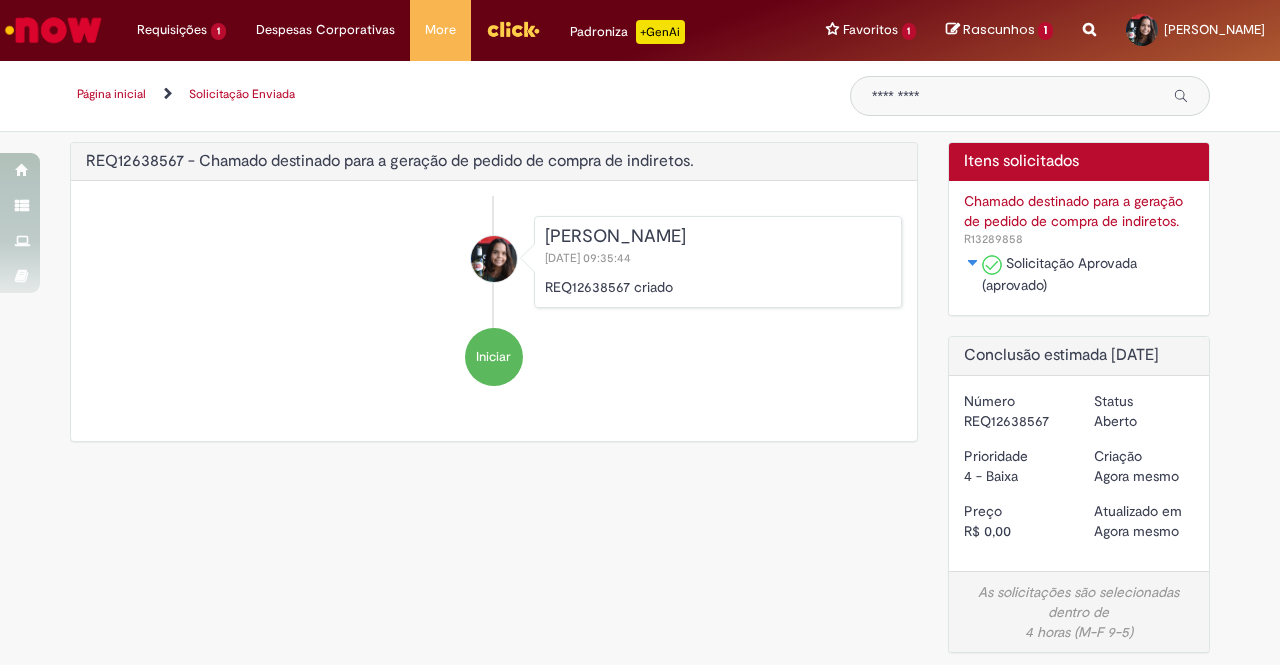 drag, startPoint x: 956, startPoint y: 421, endPoint x: 1050, endPoint y: 425, distance: 94.08507 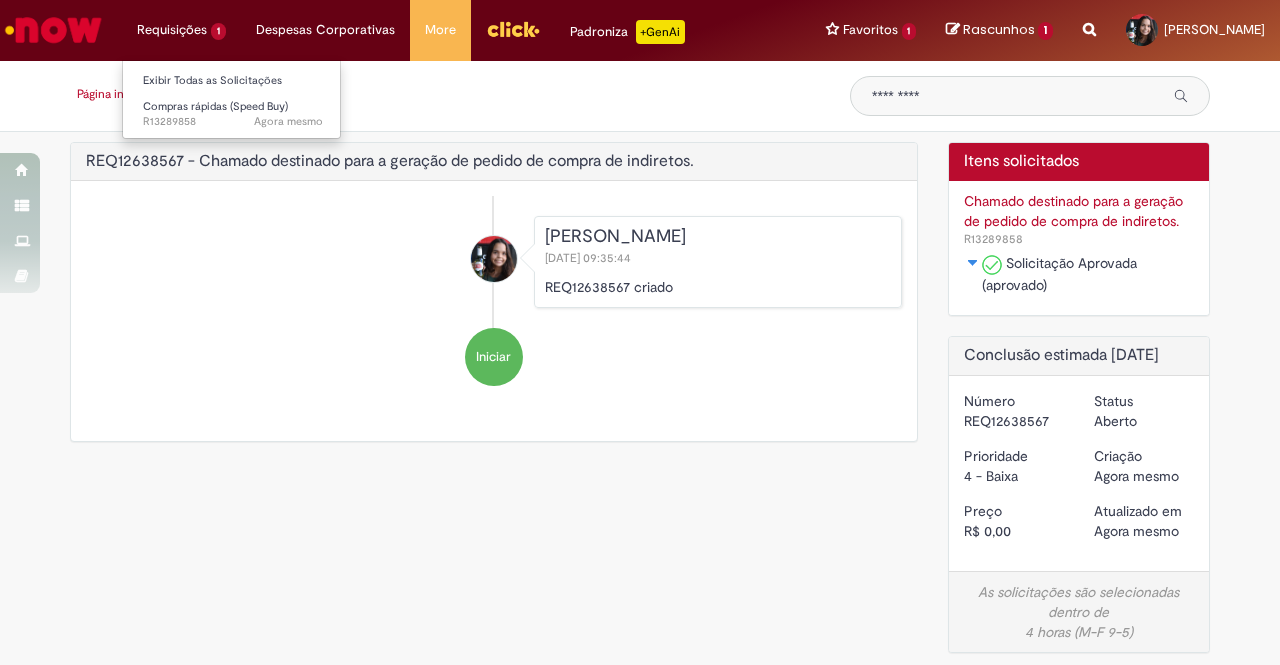 click on "Requisições   1
Exibir Todas as Solicitações
Compras rápidas (Speed Buy)
Agora mesmo Agora mesmo  R13289858" at bounding box center [181, 30] 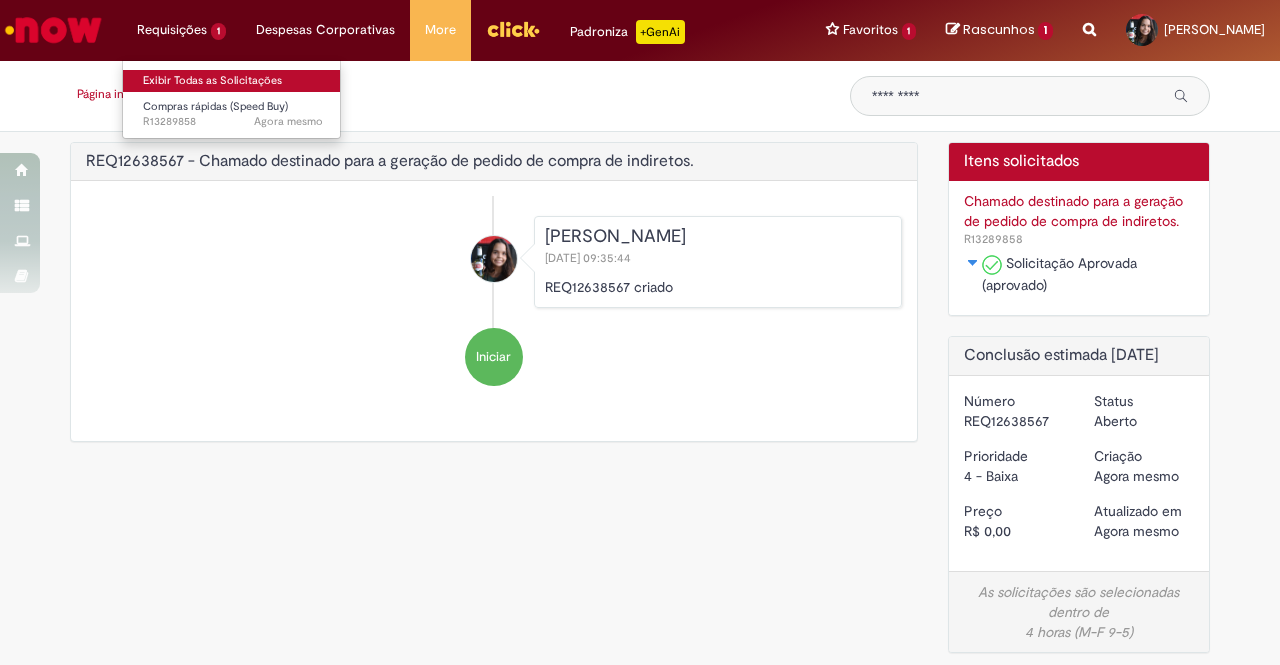 click on "Exibir Todas as Solicitações" at bounding box center (233, 81) 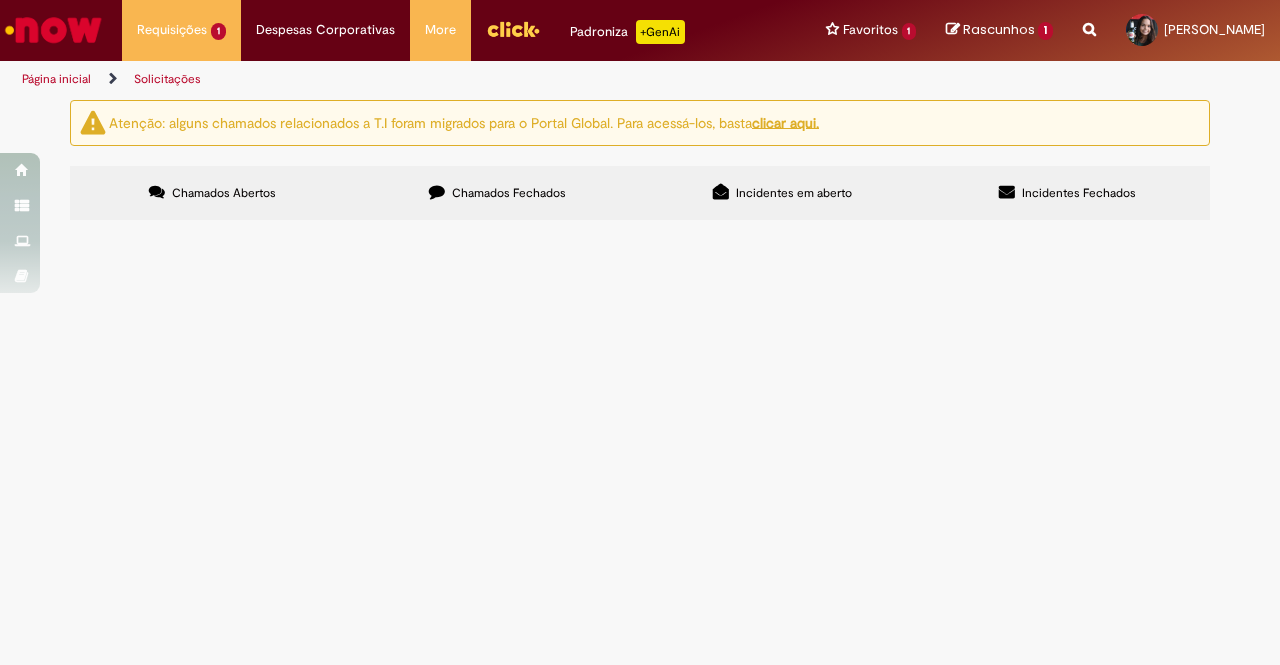 click on "Chamados Fechados" at bounding box center (509, 193) 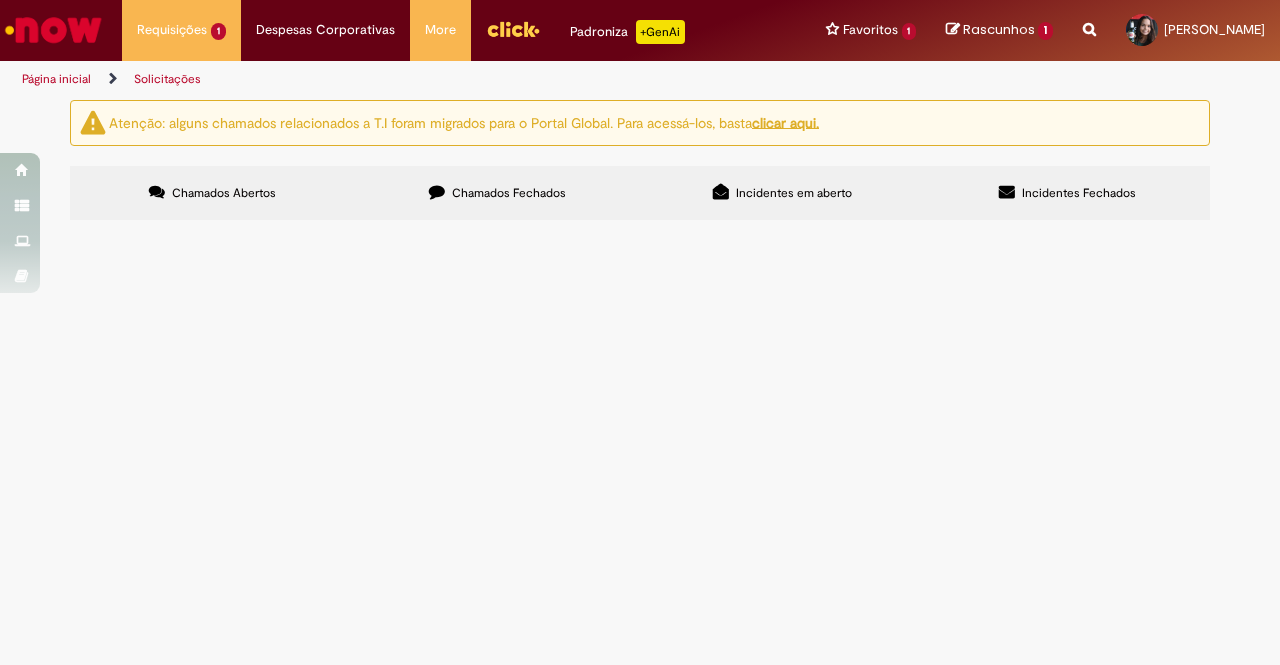 scroll, scrollTop: 0, scrollLeft: 0, axis: both 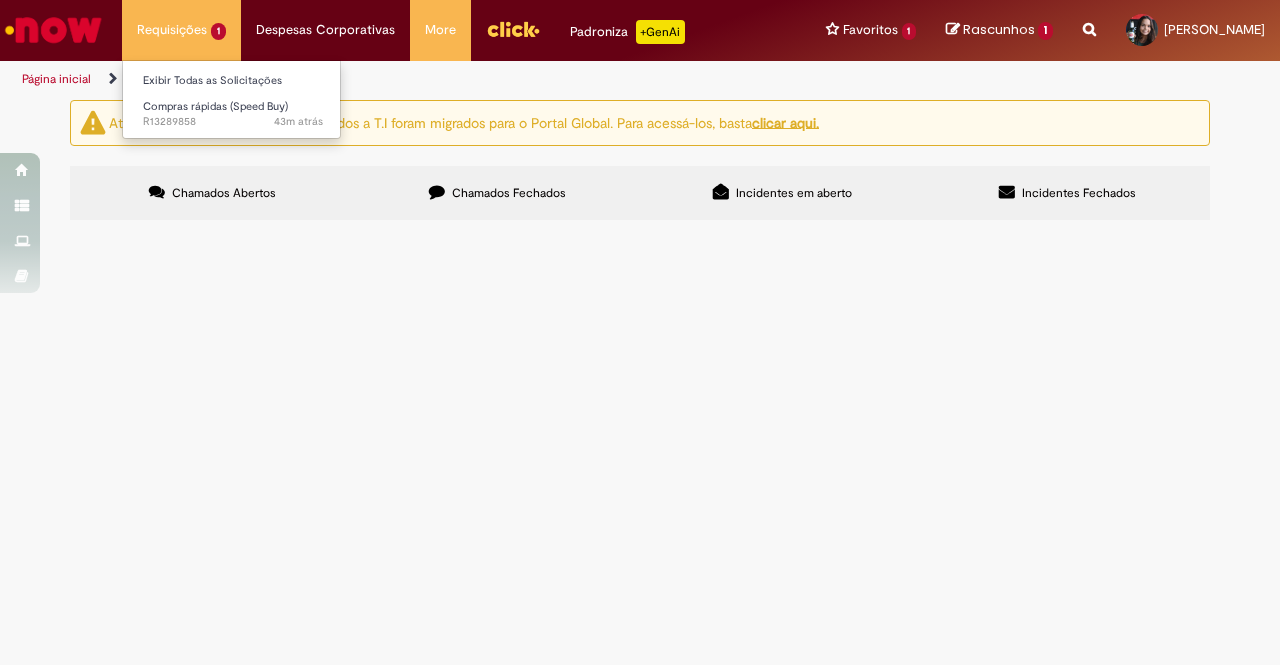 click on "Requisições   1
Exibir Todas as Solicitações
Compras rápidas (Speed Buy)
43m atrás 43 minutos atrás  R13289858" at bounding box center [181, 30] 